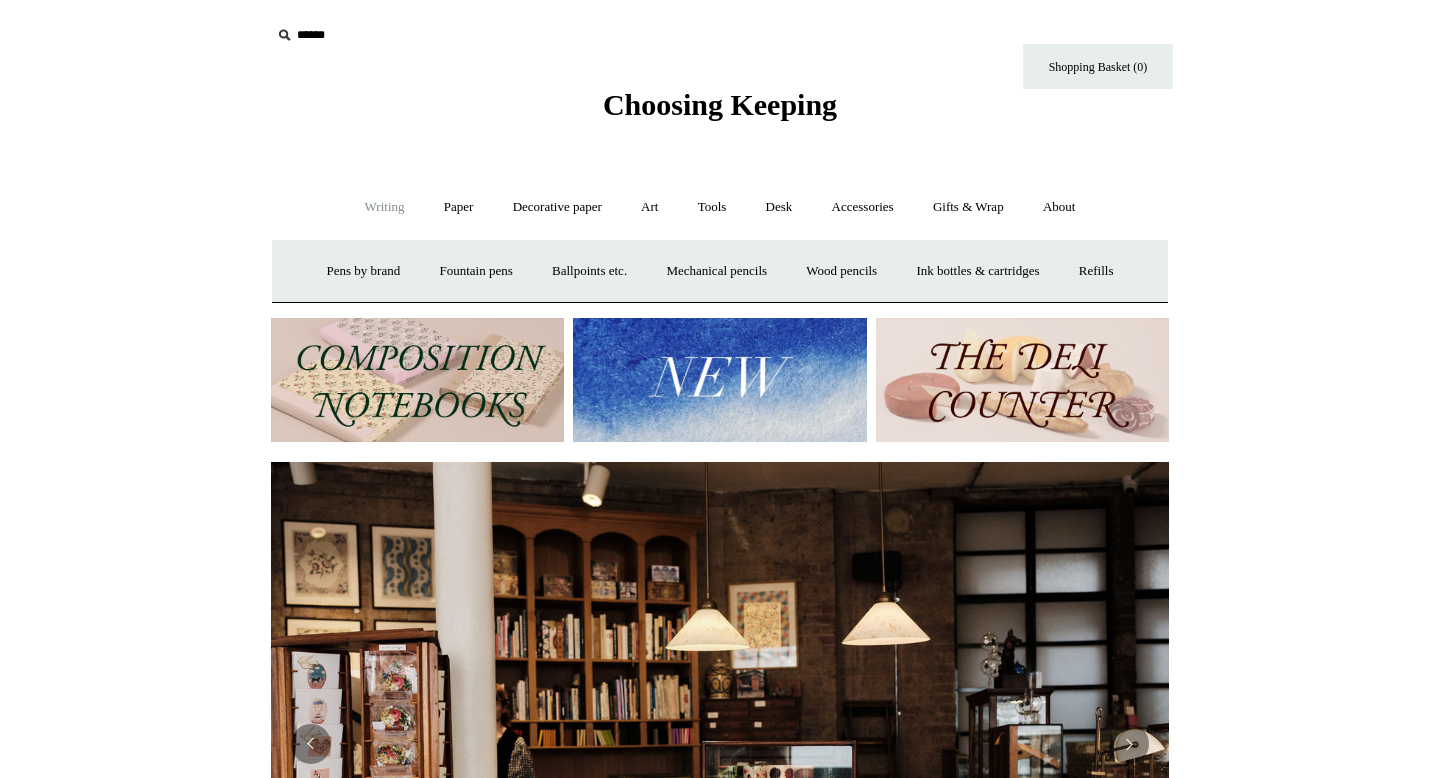 scroll, scrollTop: 0, scrollLeft: 0, axis: both 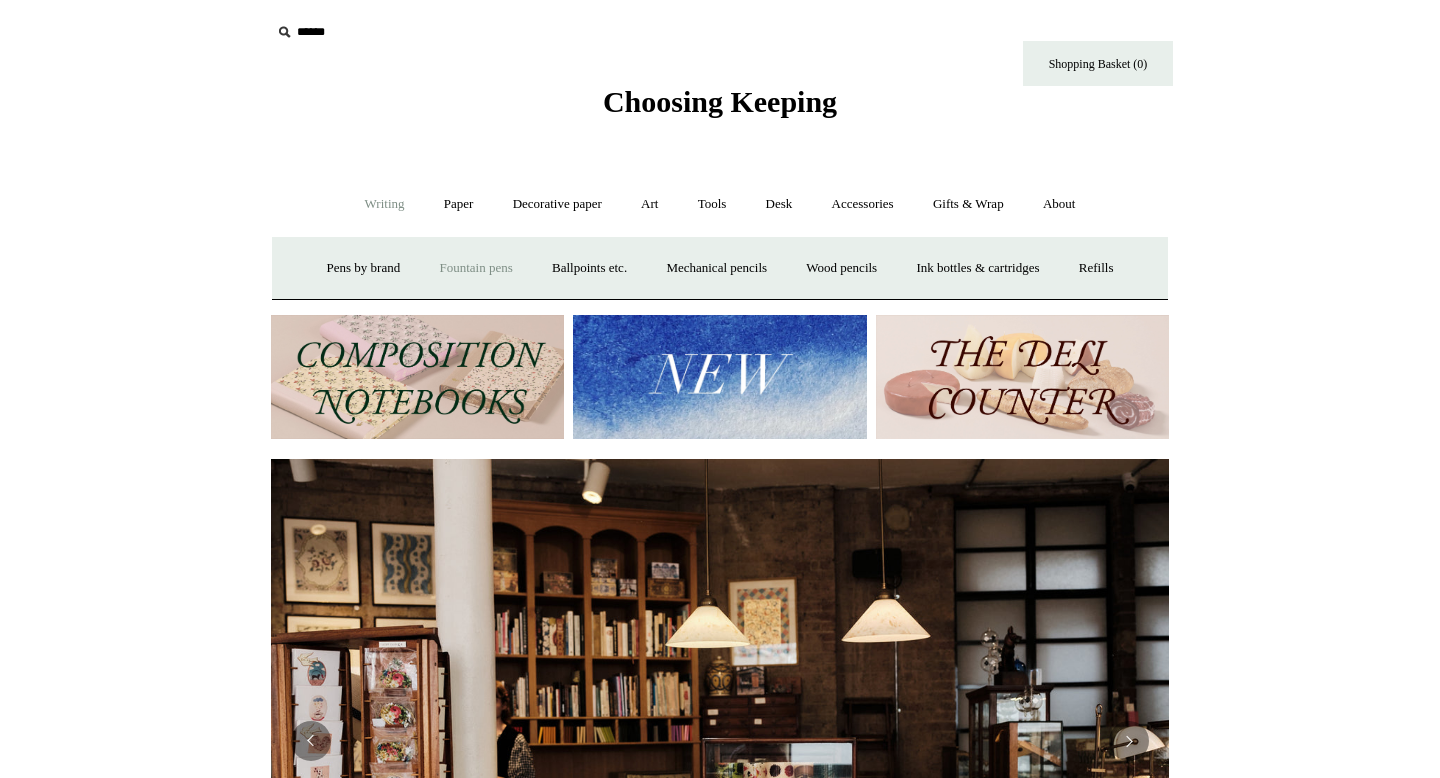 click on "Fountain pens +" at bounding box center [475, 268] 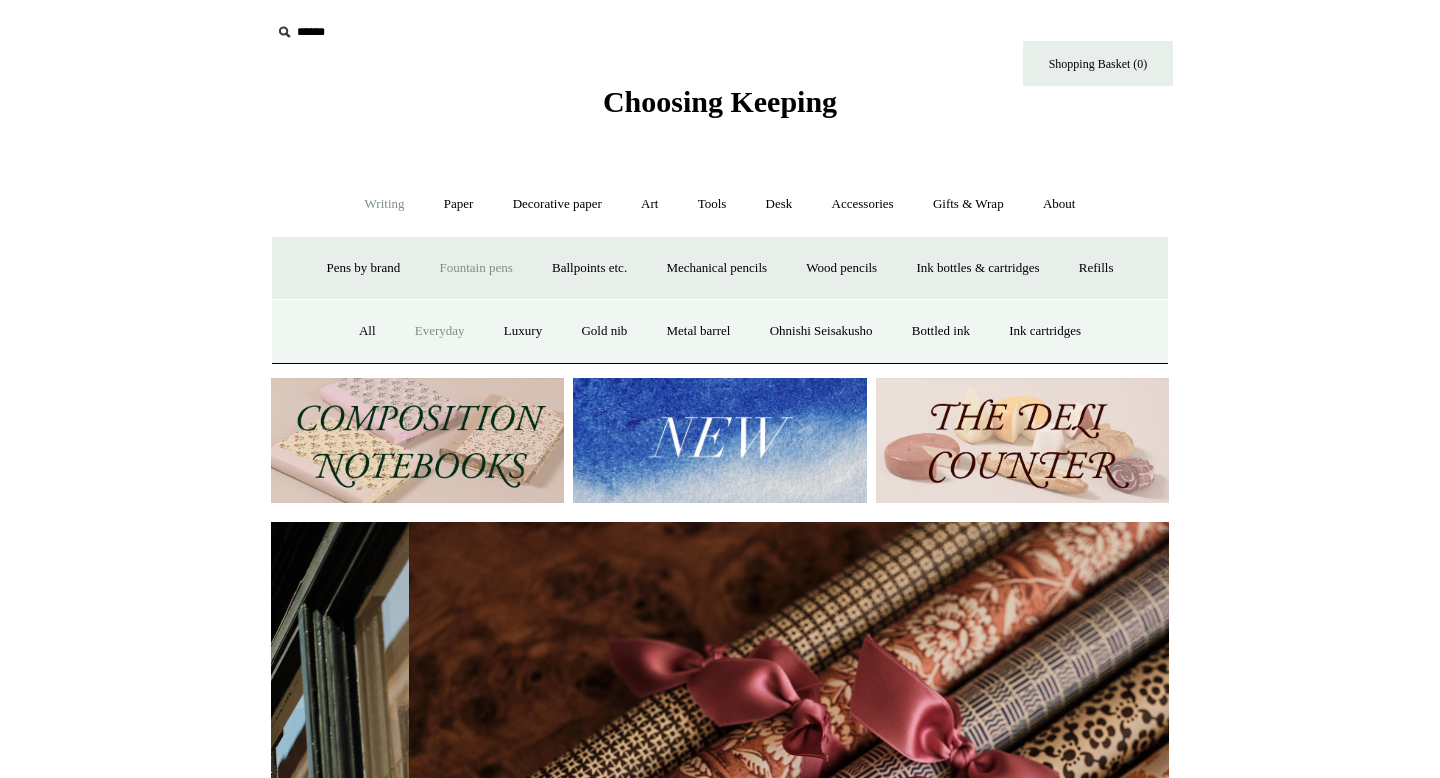 scroll, scrollTop: 0, scrollLeft: 1796, axis: horizontal 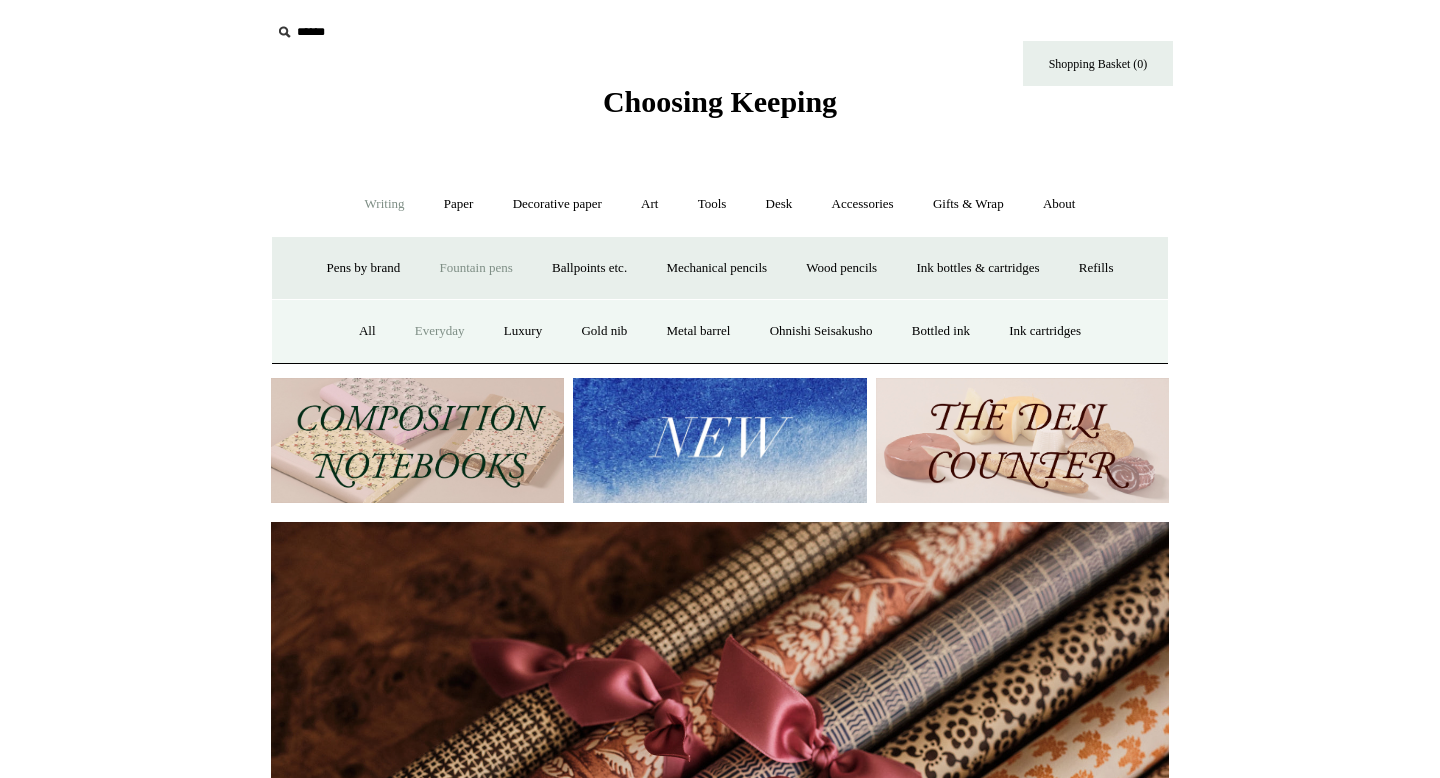 click on "Everyday" at bounding box center [440, 331] 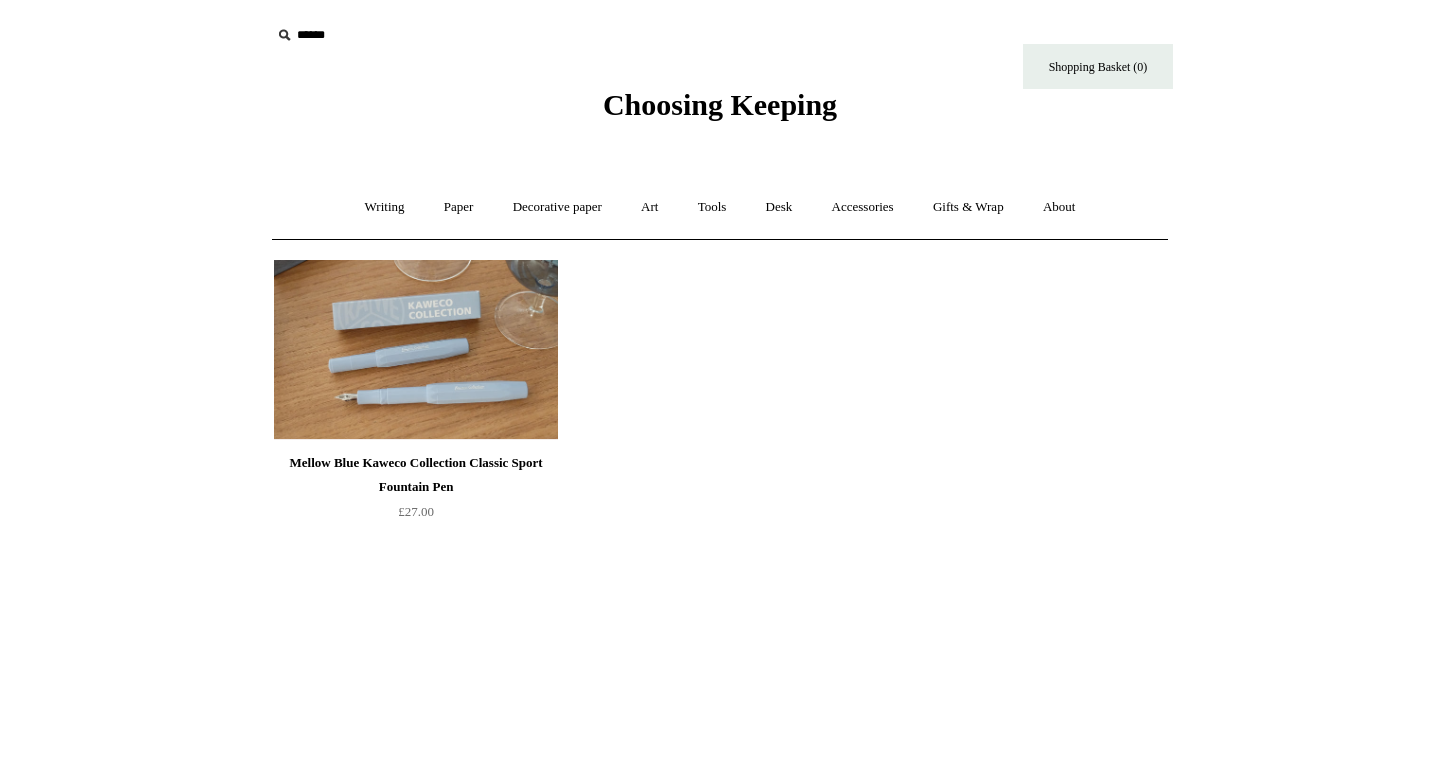 scroll, scrollTop: 0, scrollLeft: 0, axis: both 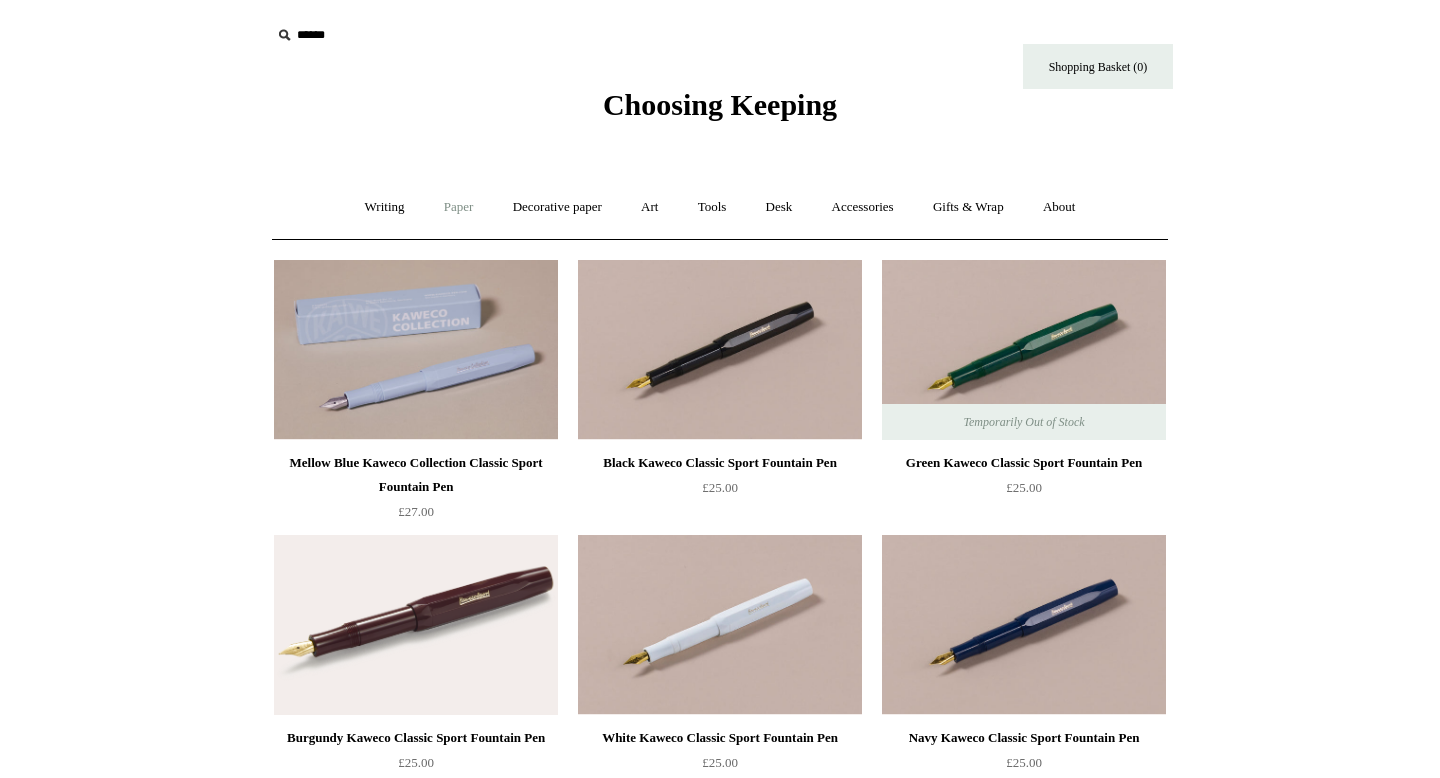 click on "Paper +" at bounding box center (459, 207) 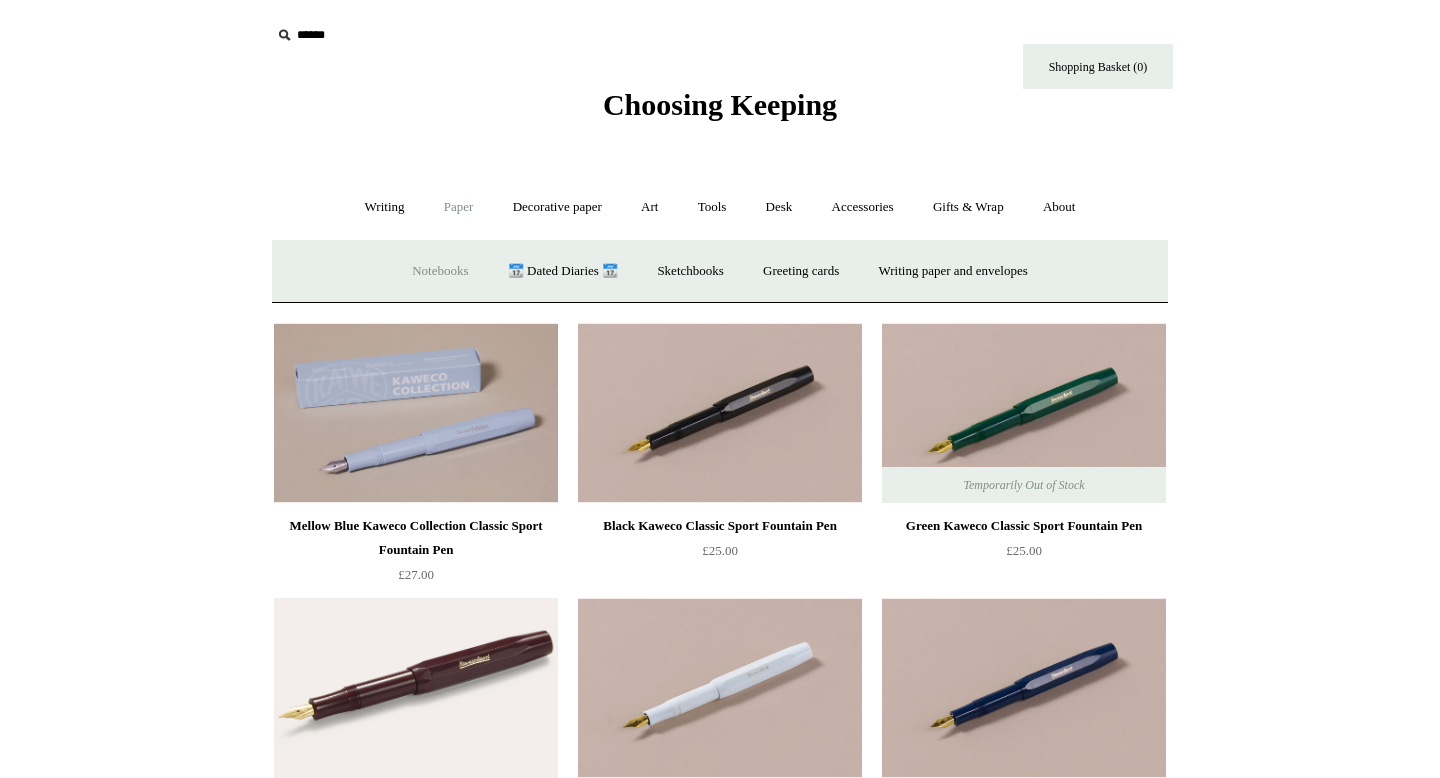 click on "Notebooks +" at bounding box center (440, 271) 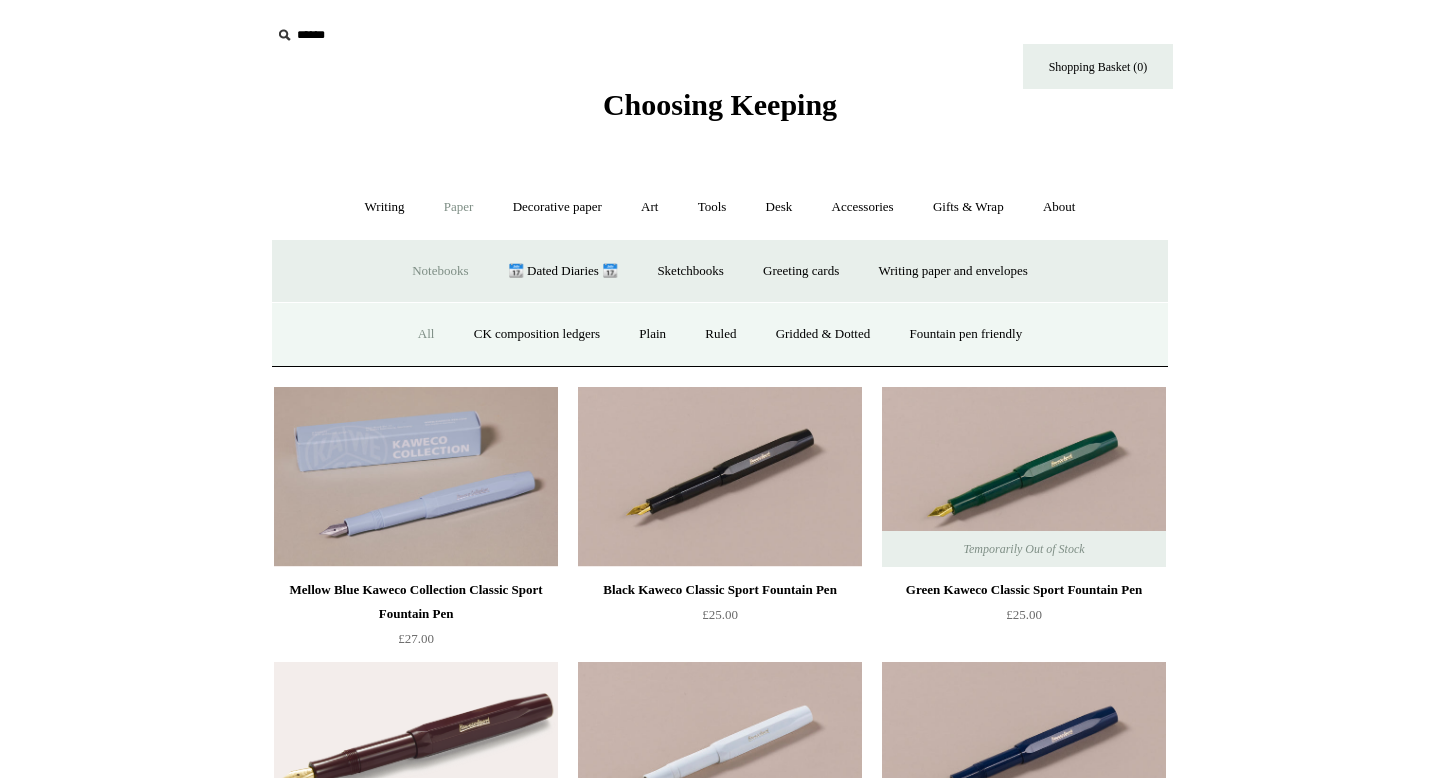 click on "All" at bounding box center (426, 334) 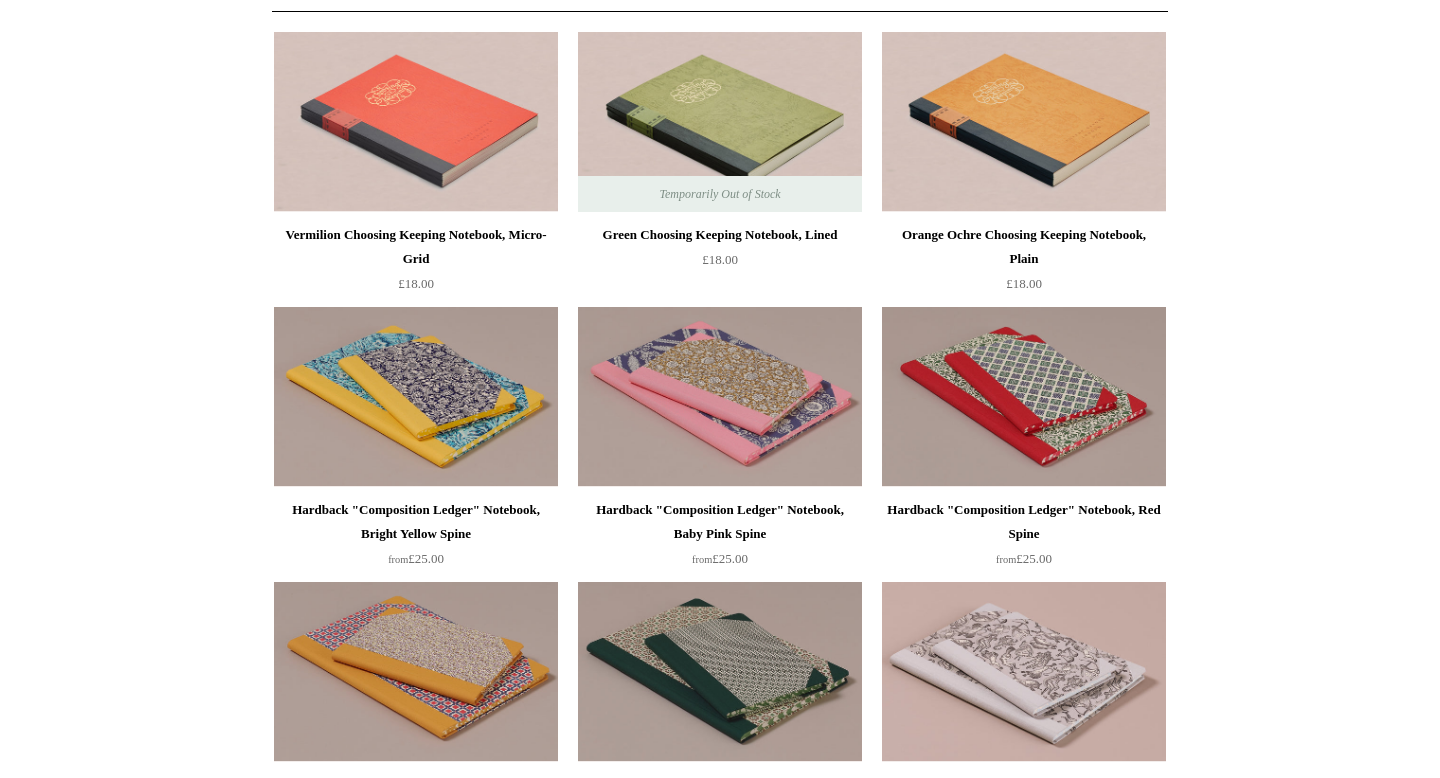 scroll, scrollTop: 0, scrollLeft: 0, axis: both 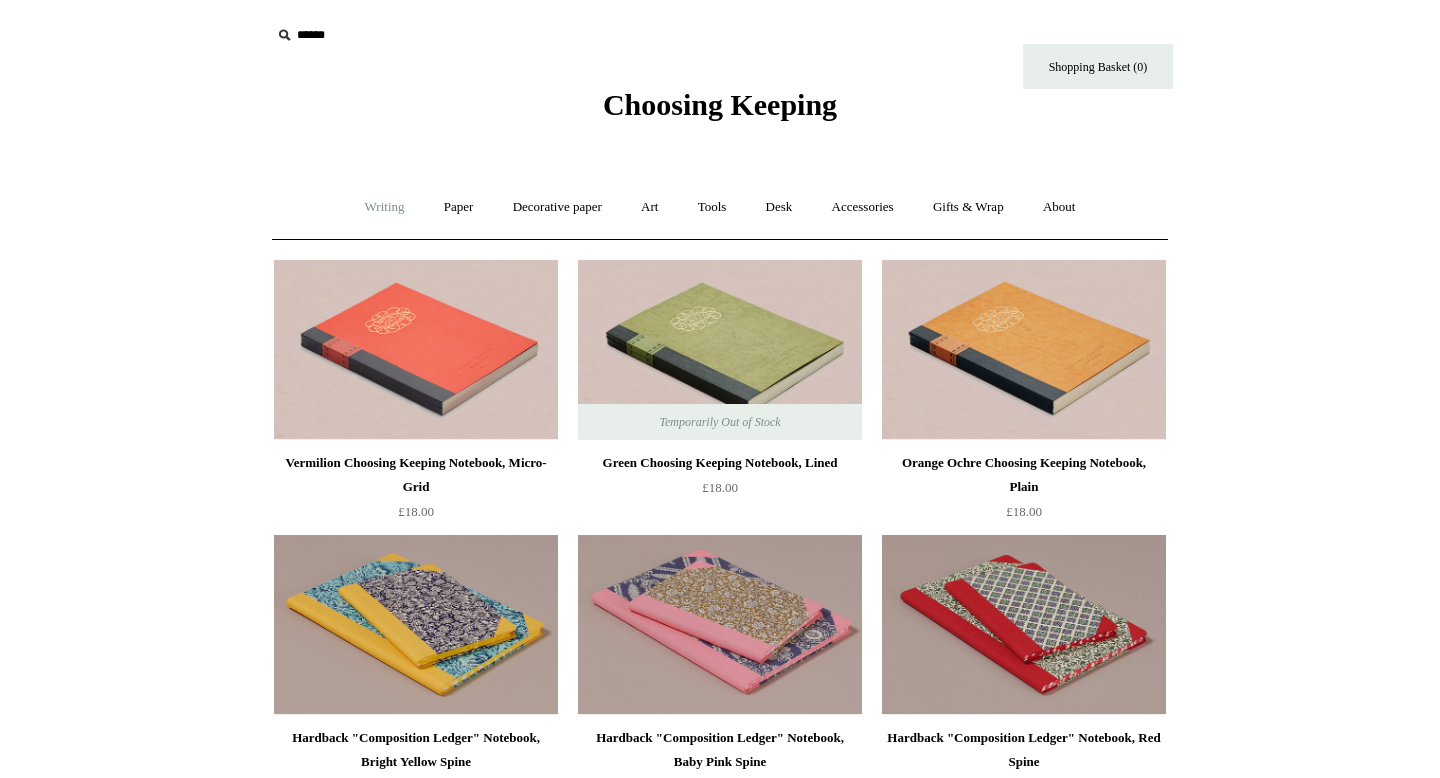 click on "Writing +" at bounding box center (385, 207) 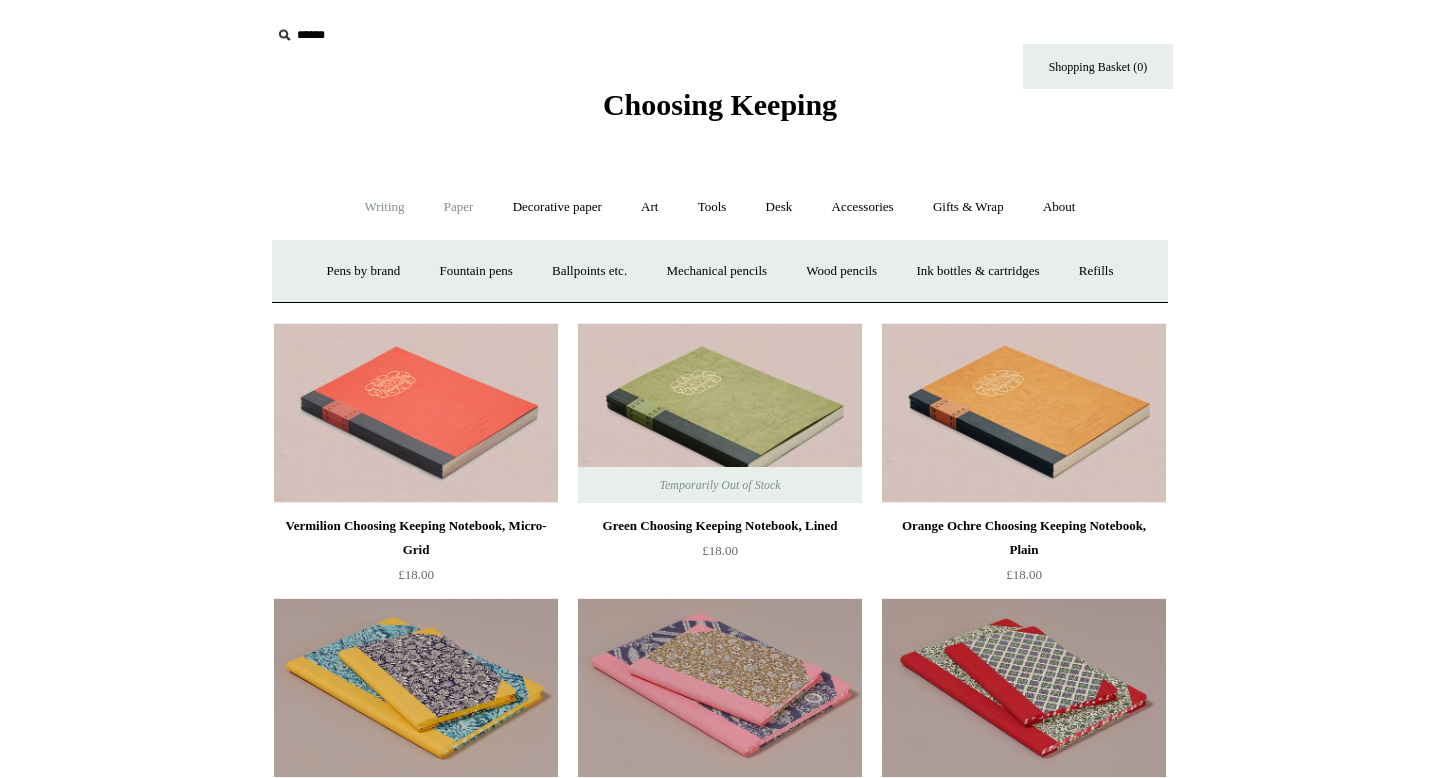 click on "Paper +" at bounding box center (459, 207) 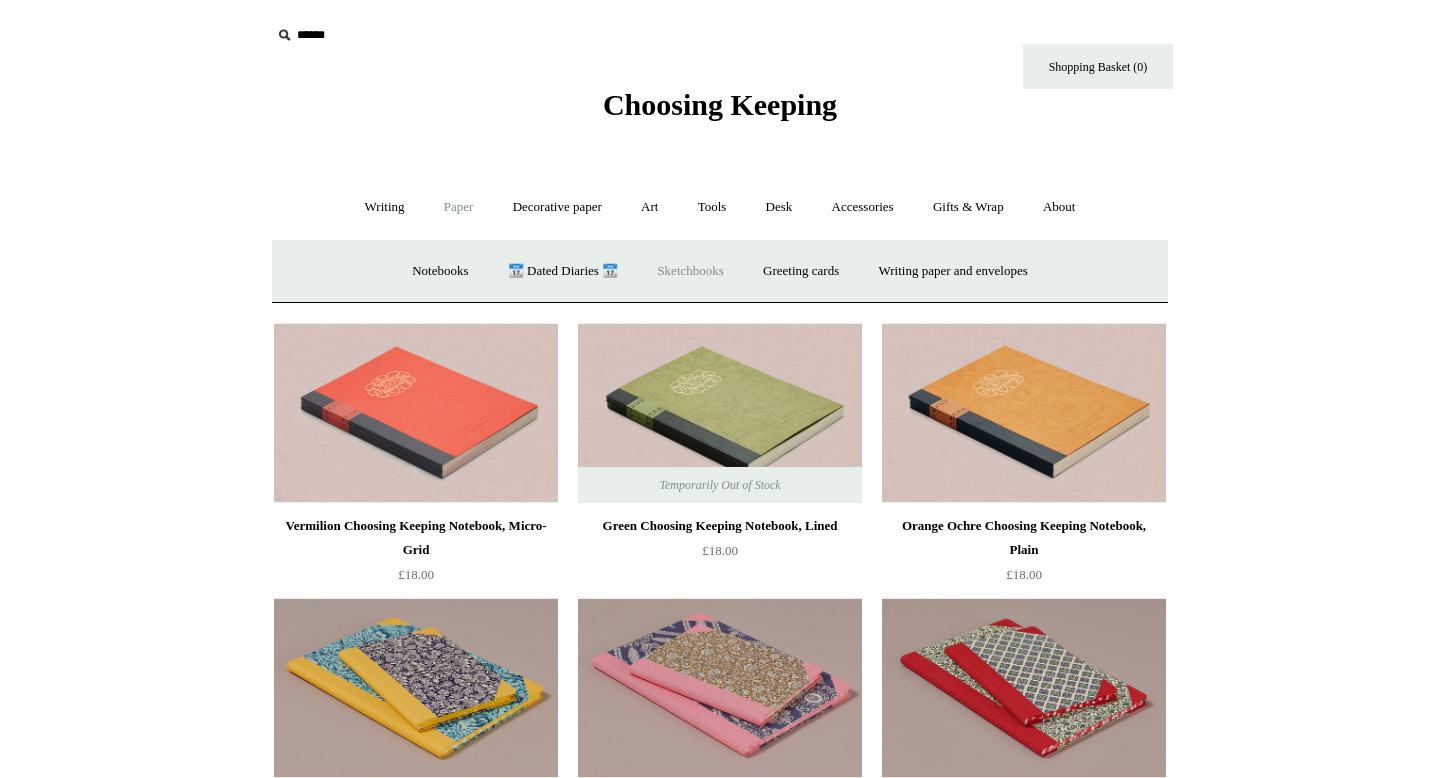 click on "Sketchbooks +" at bounding box center [690, 271] 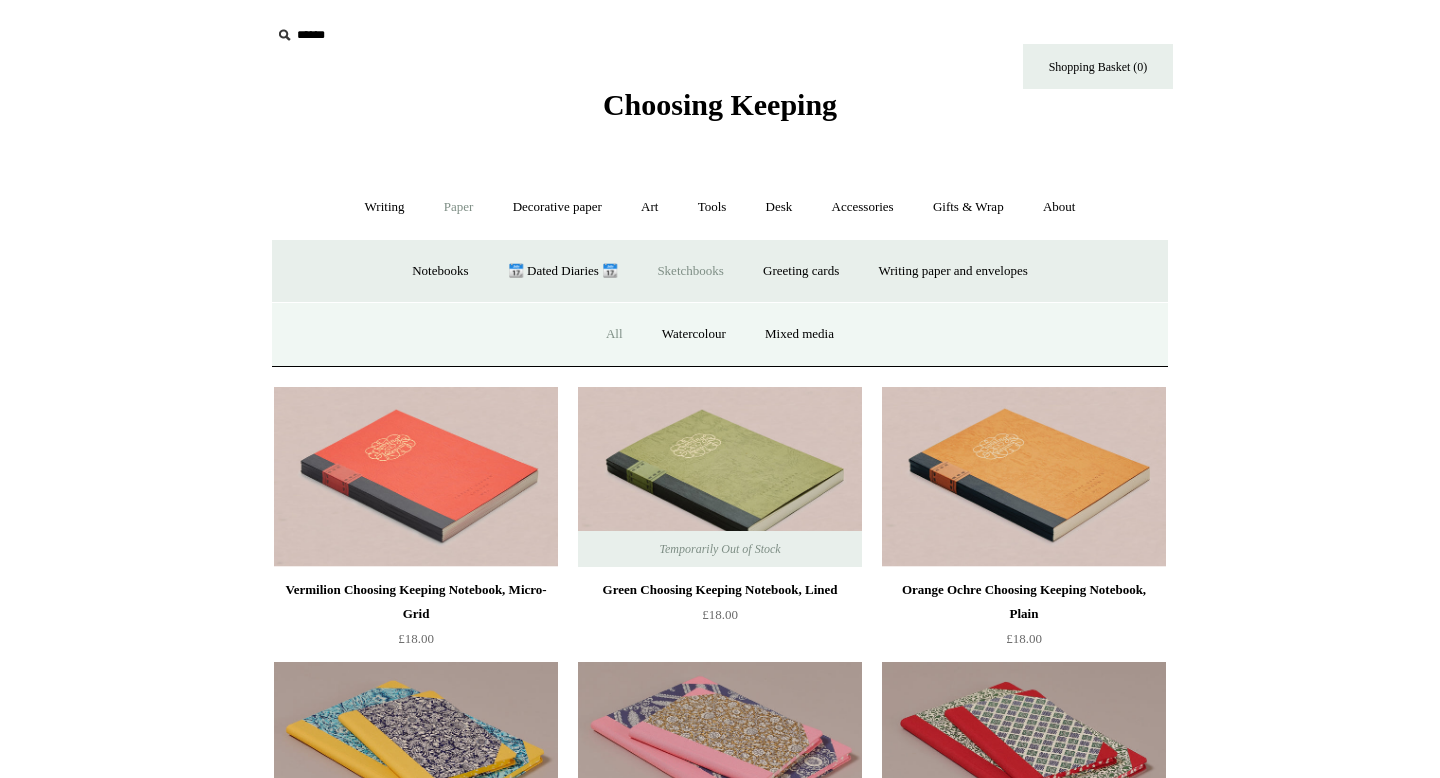click on "All" at bounding box center [614, 334] 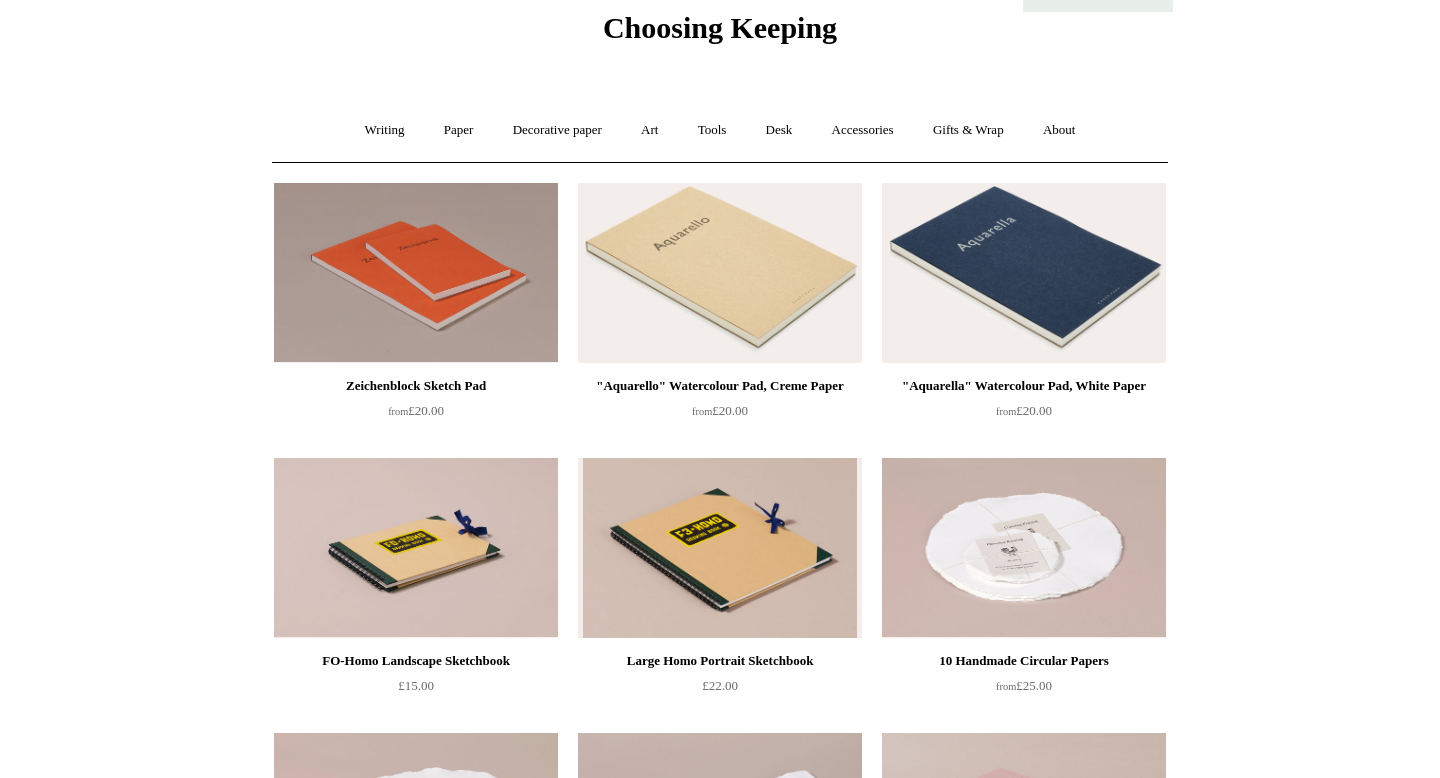 scroll, scrollTop: 0, scrollLeft: 0, axis: both 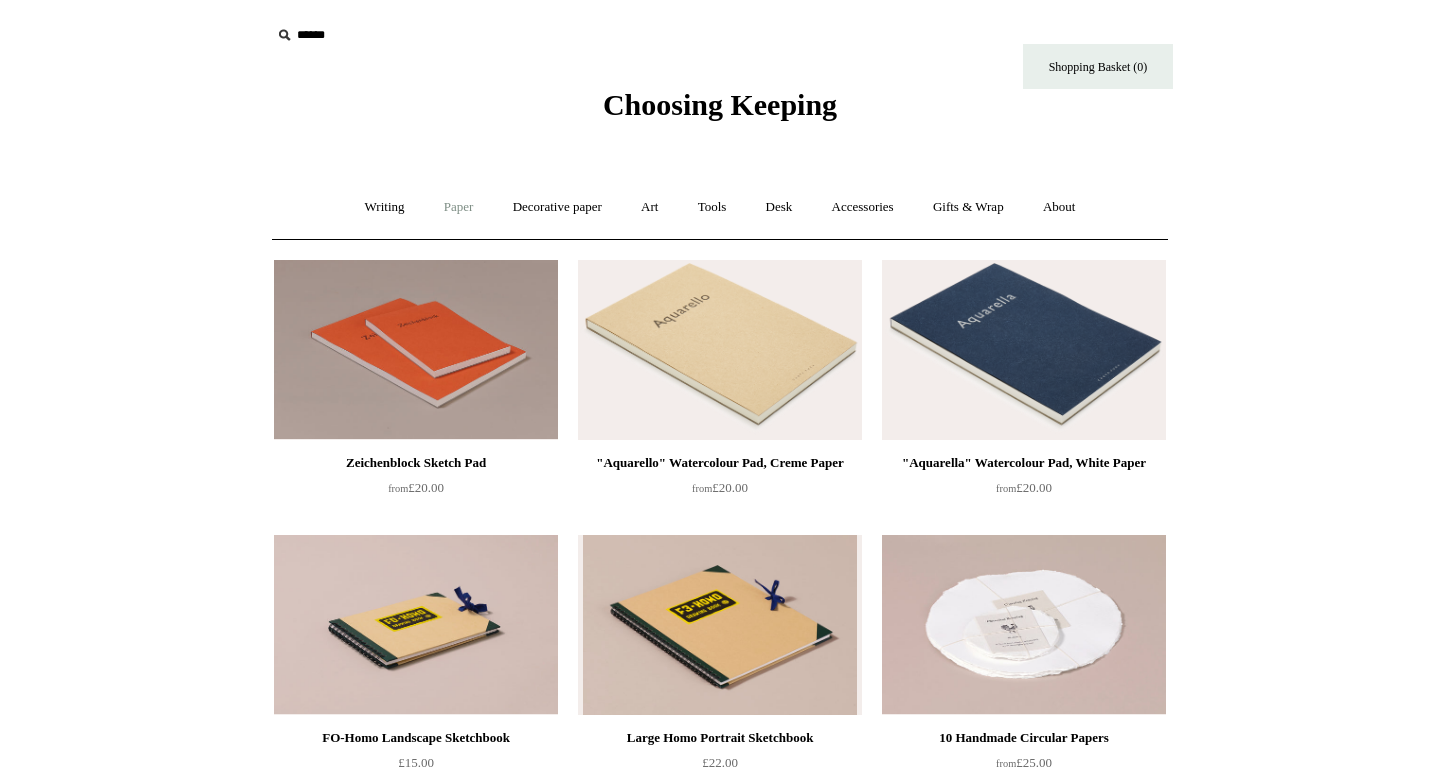 click on "Paper +" at bounding box center [459, 207] 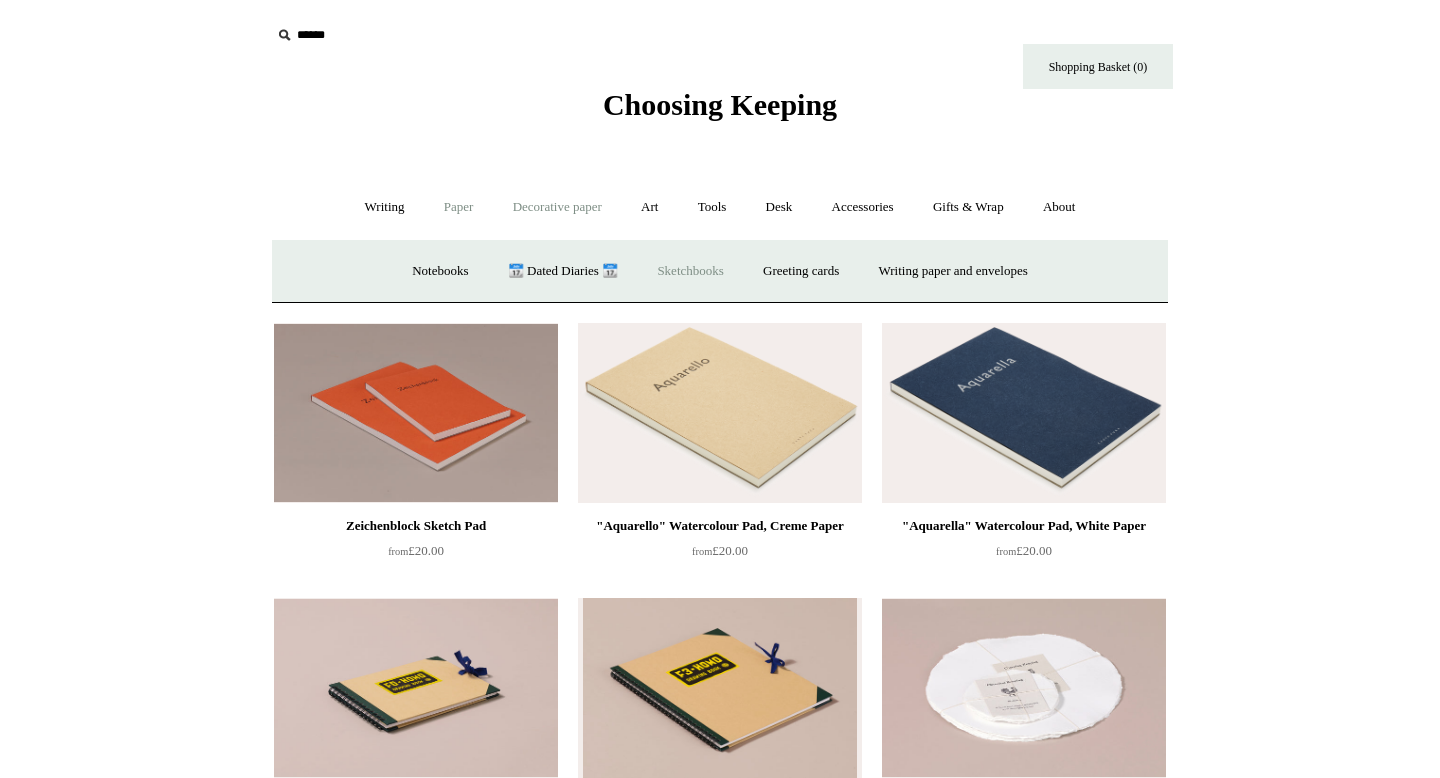 click on "Decorative paper +" at bounding box center (557, 207) 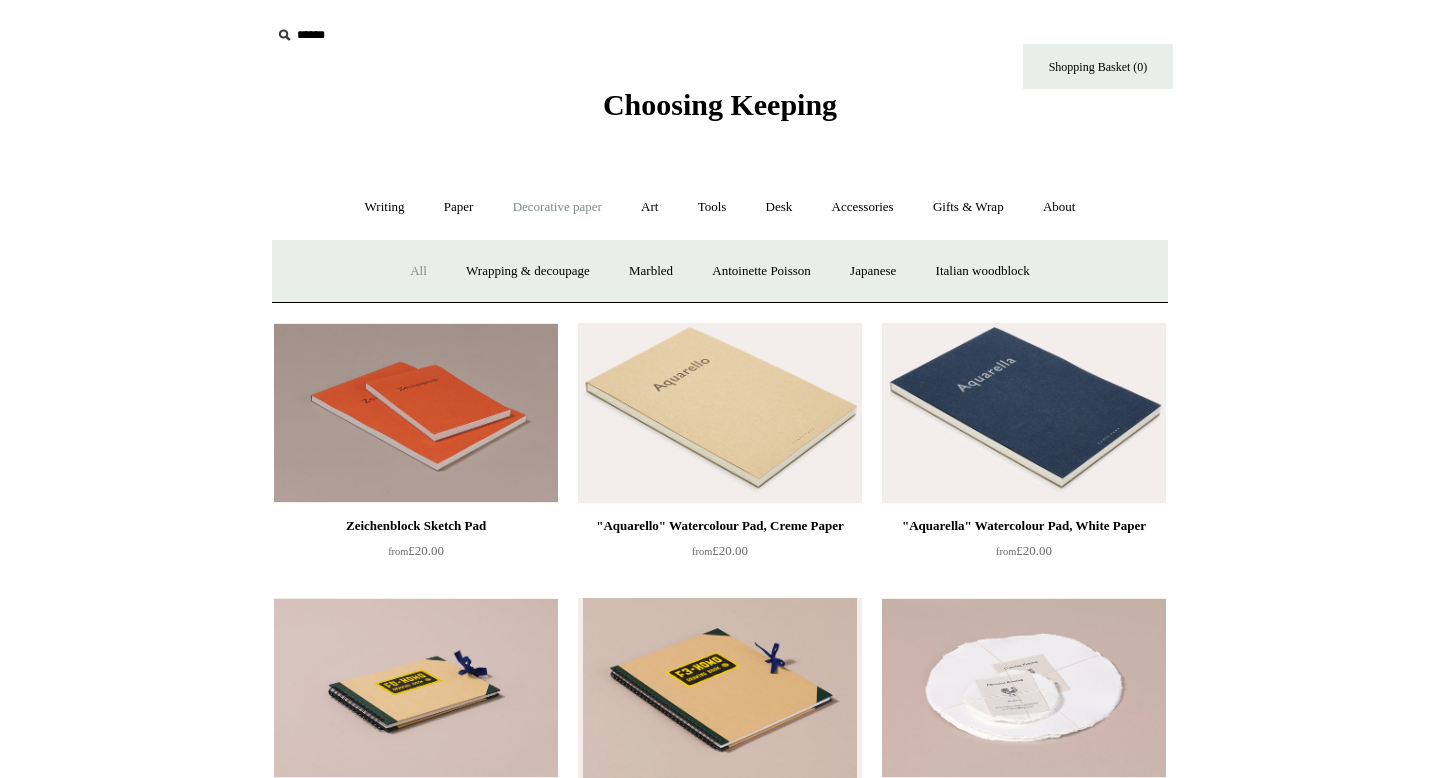 click on "All" at bounding box center [418, 271] 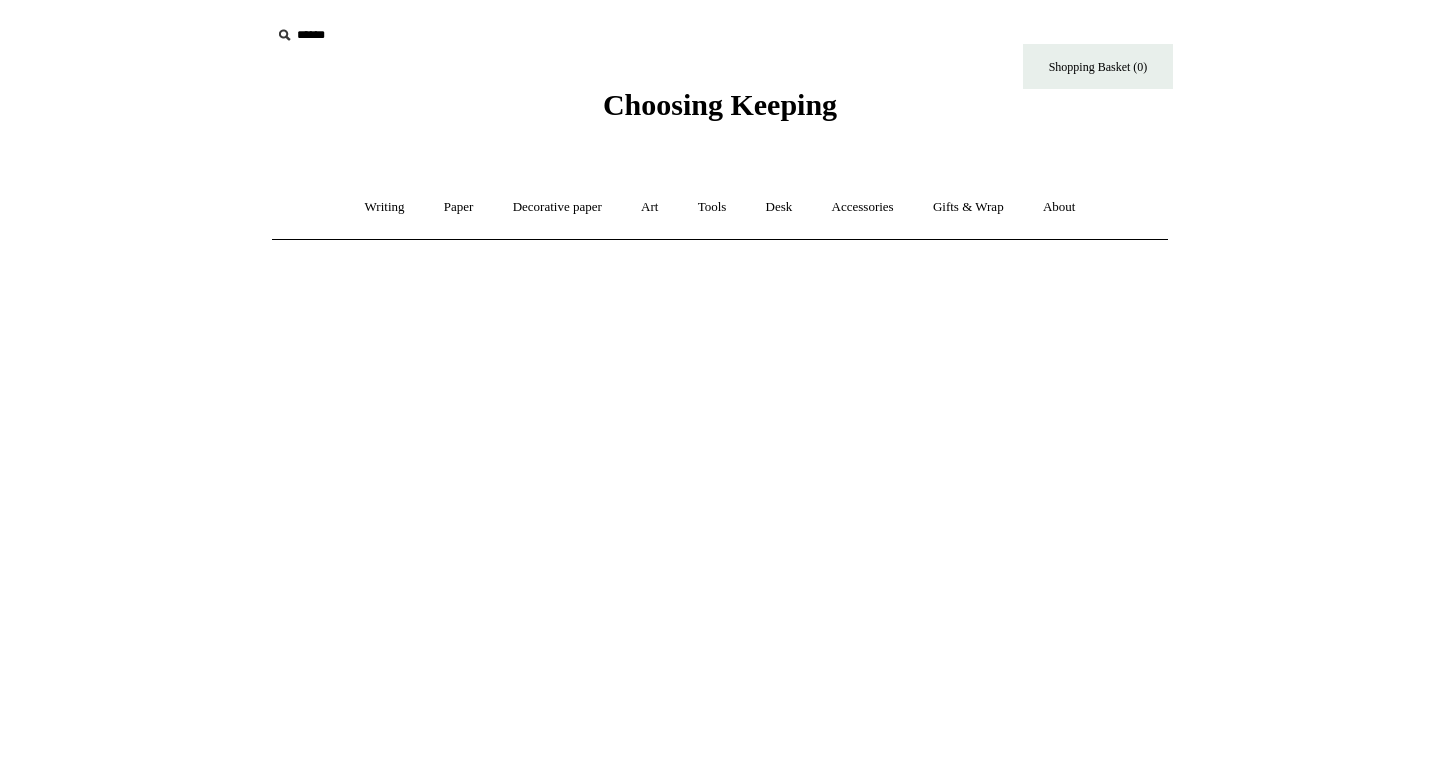 scroll, scrollTop: 0, scrollLeft: 0, axis: both 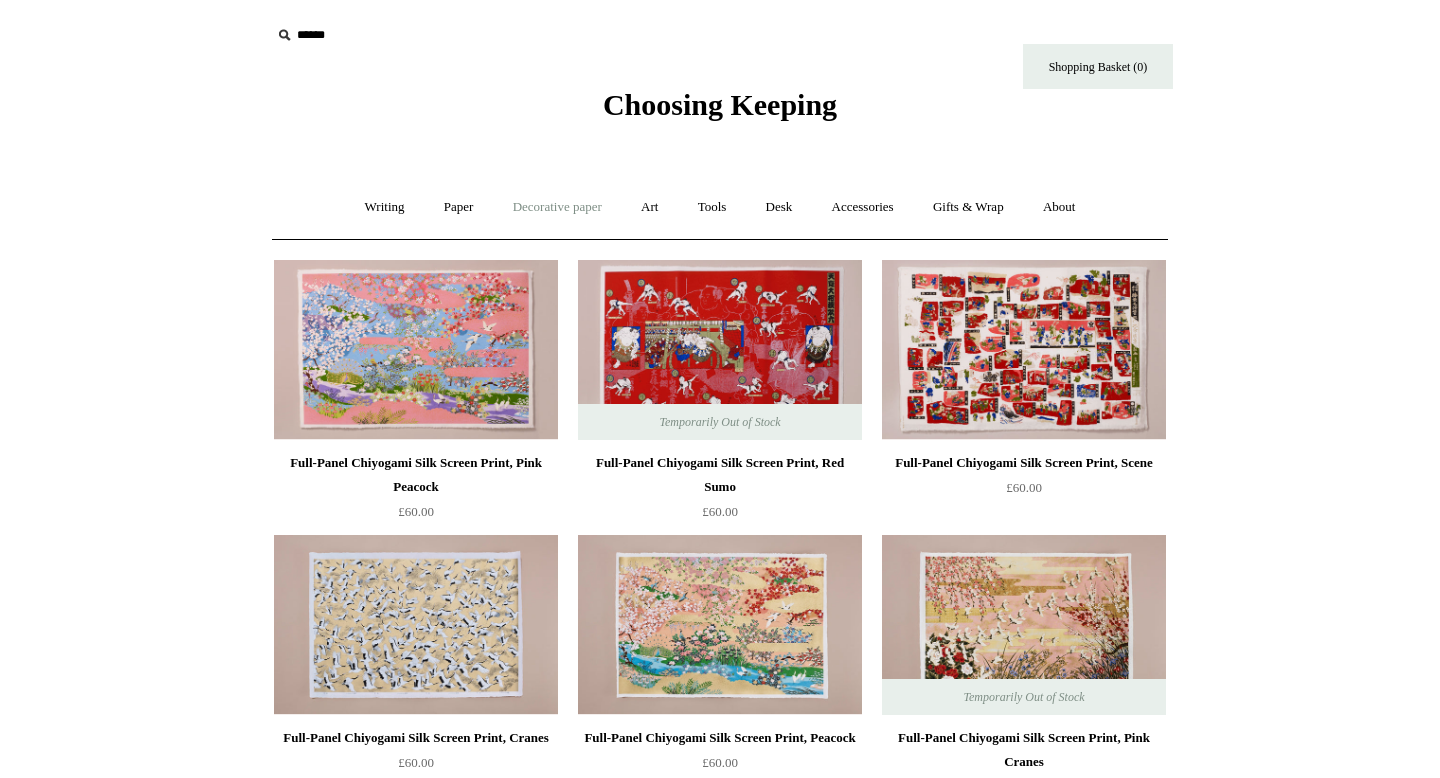 click on "Decorative paper +" at bounding box center [557, 207] 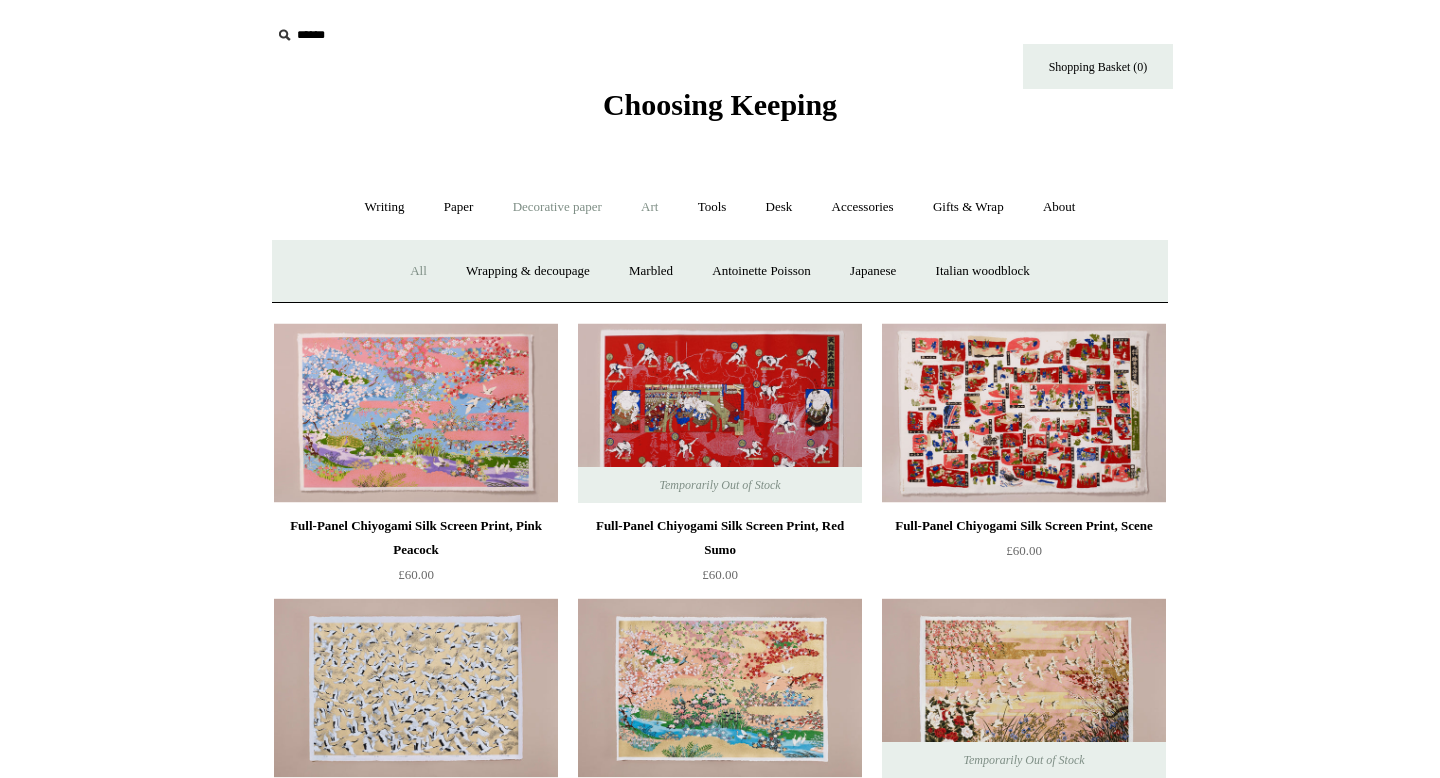 click on "Art +" at bounding box center [649, 207] 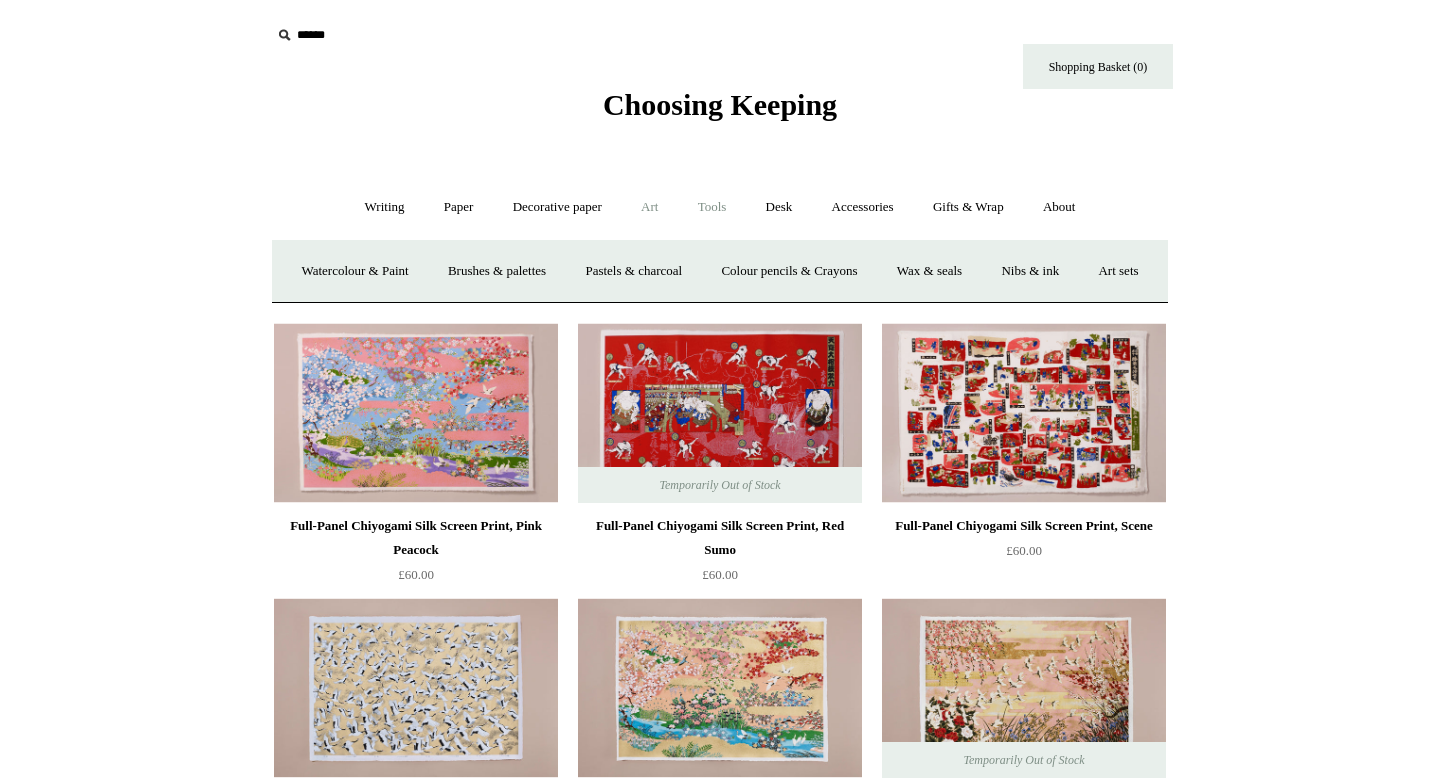 click on "Tools +" at bounding box center (712, 207) 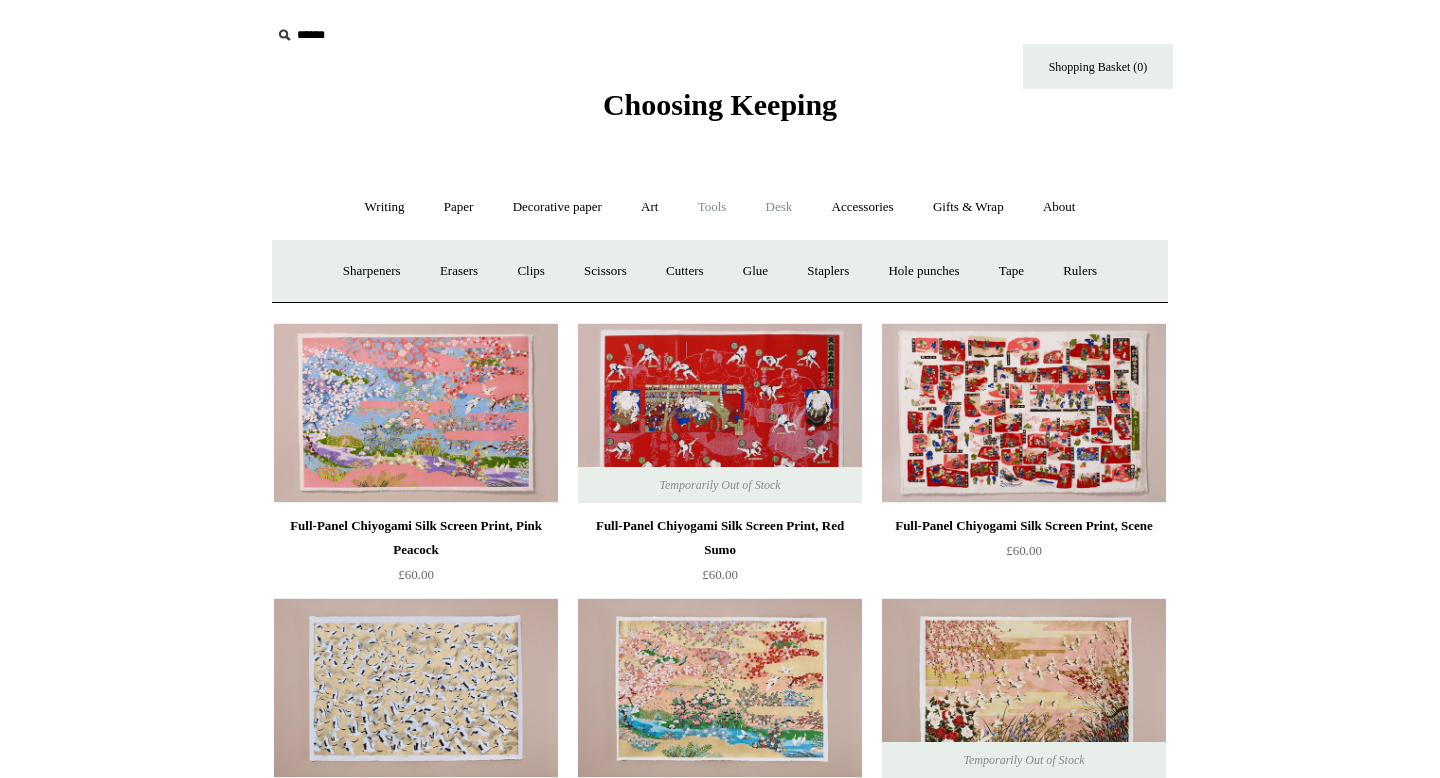 click on "Desk +" at bounding box center (779, 207) 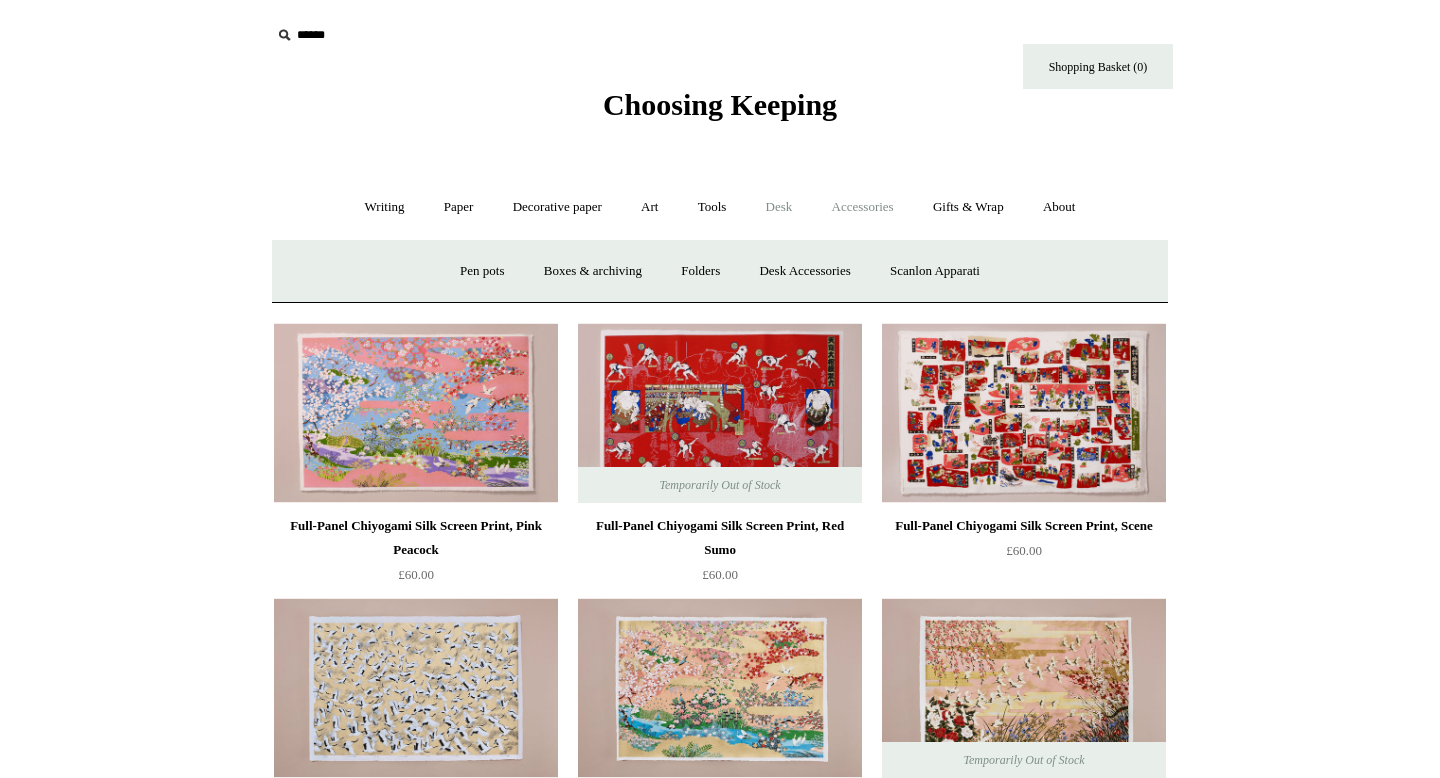 click on "Accessories +" at bounding box center (863, 207) 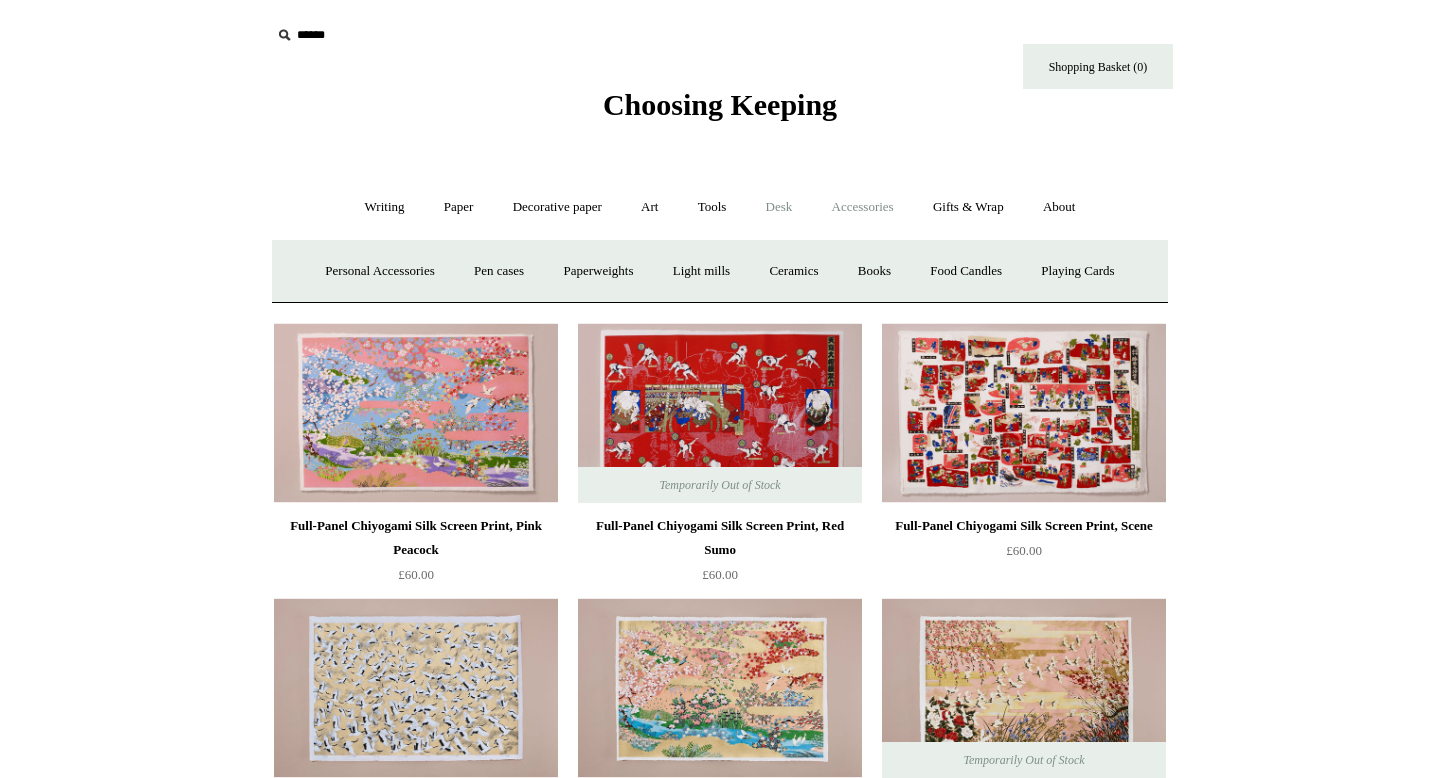 click on "Desk +" at bounding box center (779, 207) 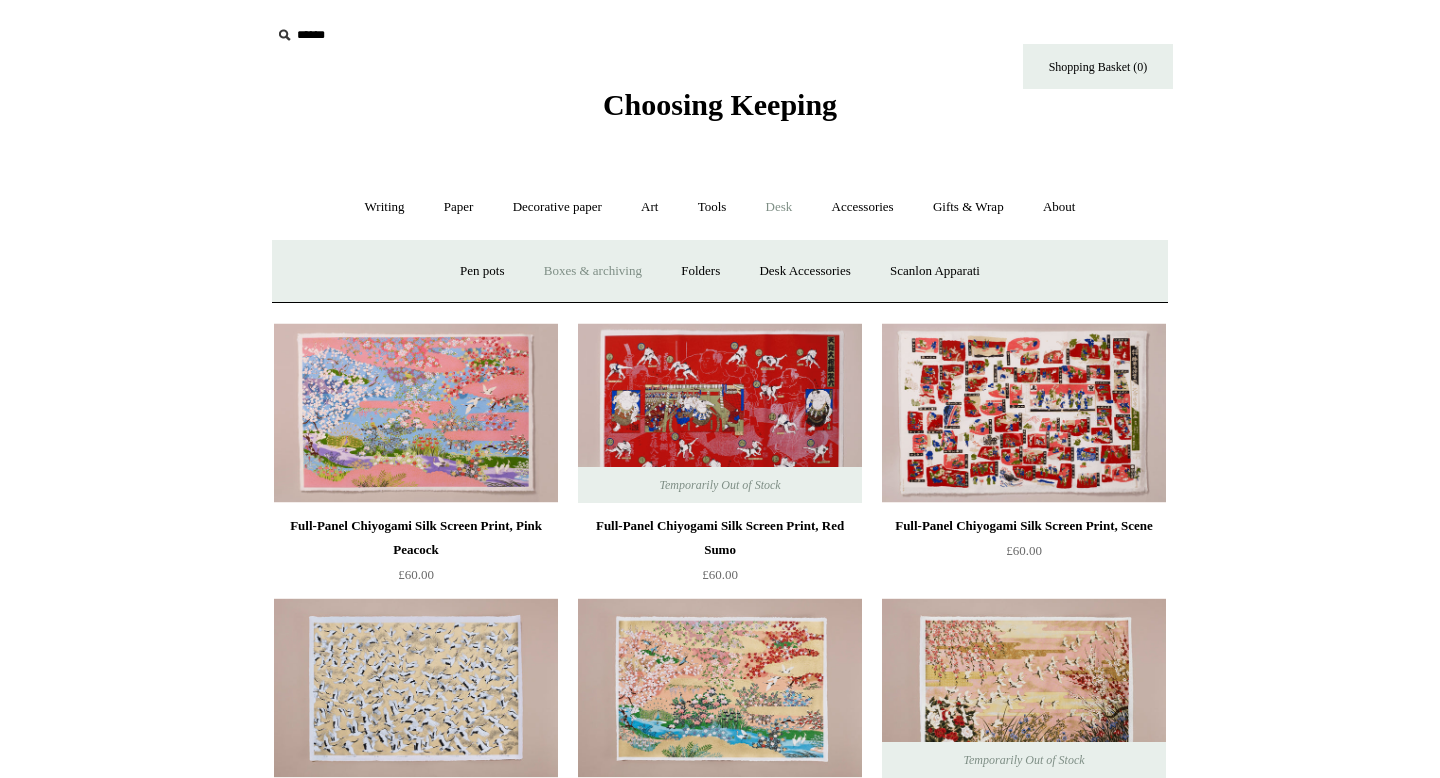 click on "Boxes & archiving" at bounding box center [593, 271] 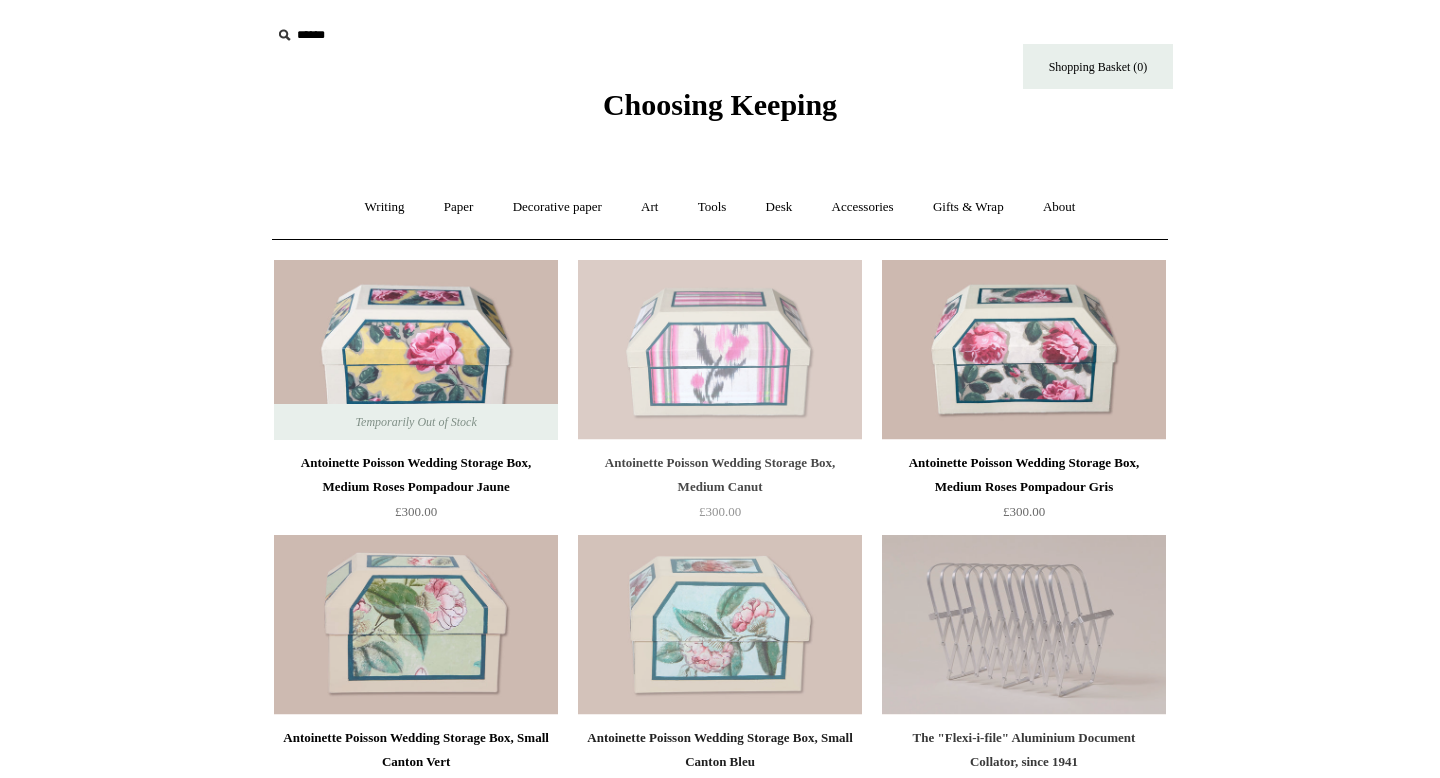 scroll, scrollTop: 0, scrollLeft: 0, axis: both 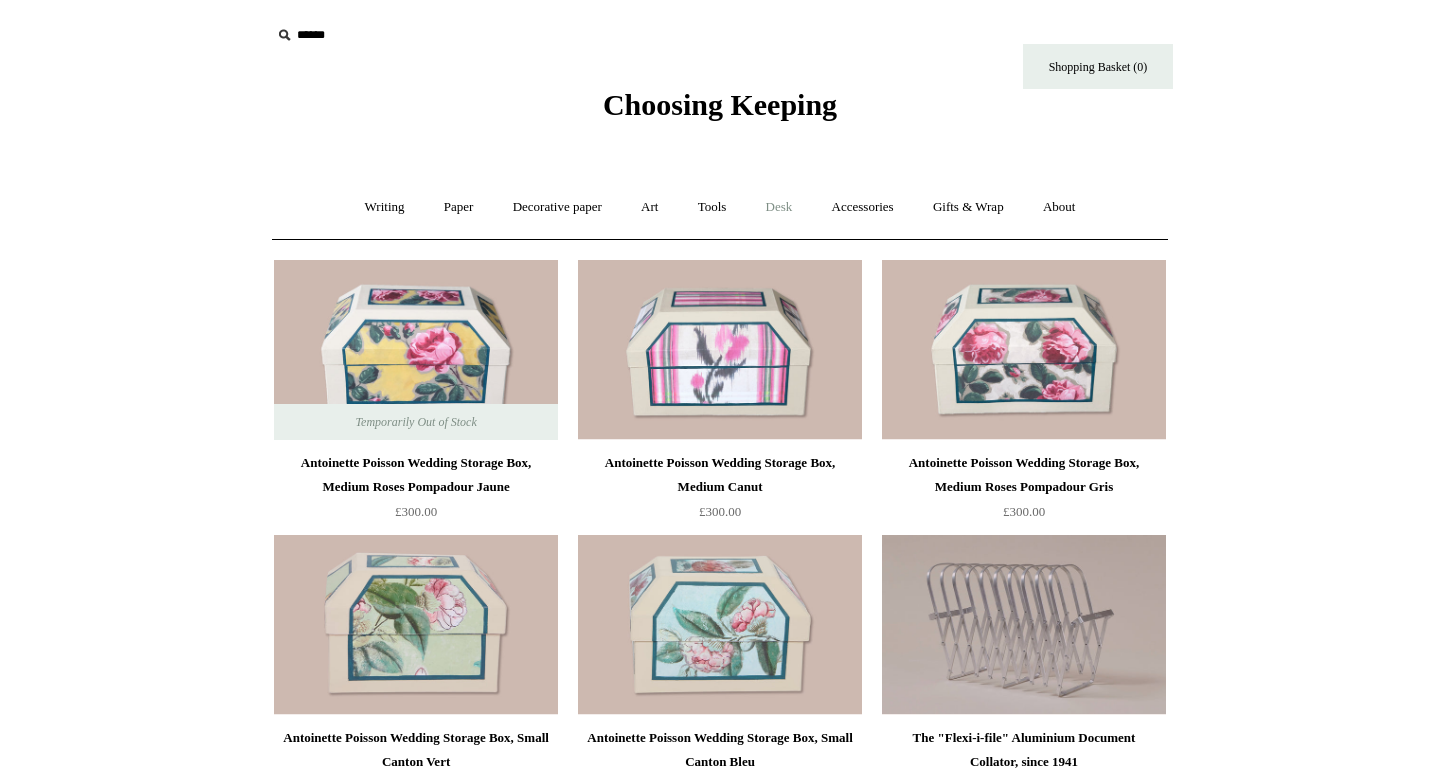 click on "Desk +" at bounding box center (779, 207) 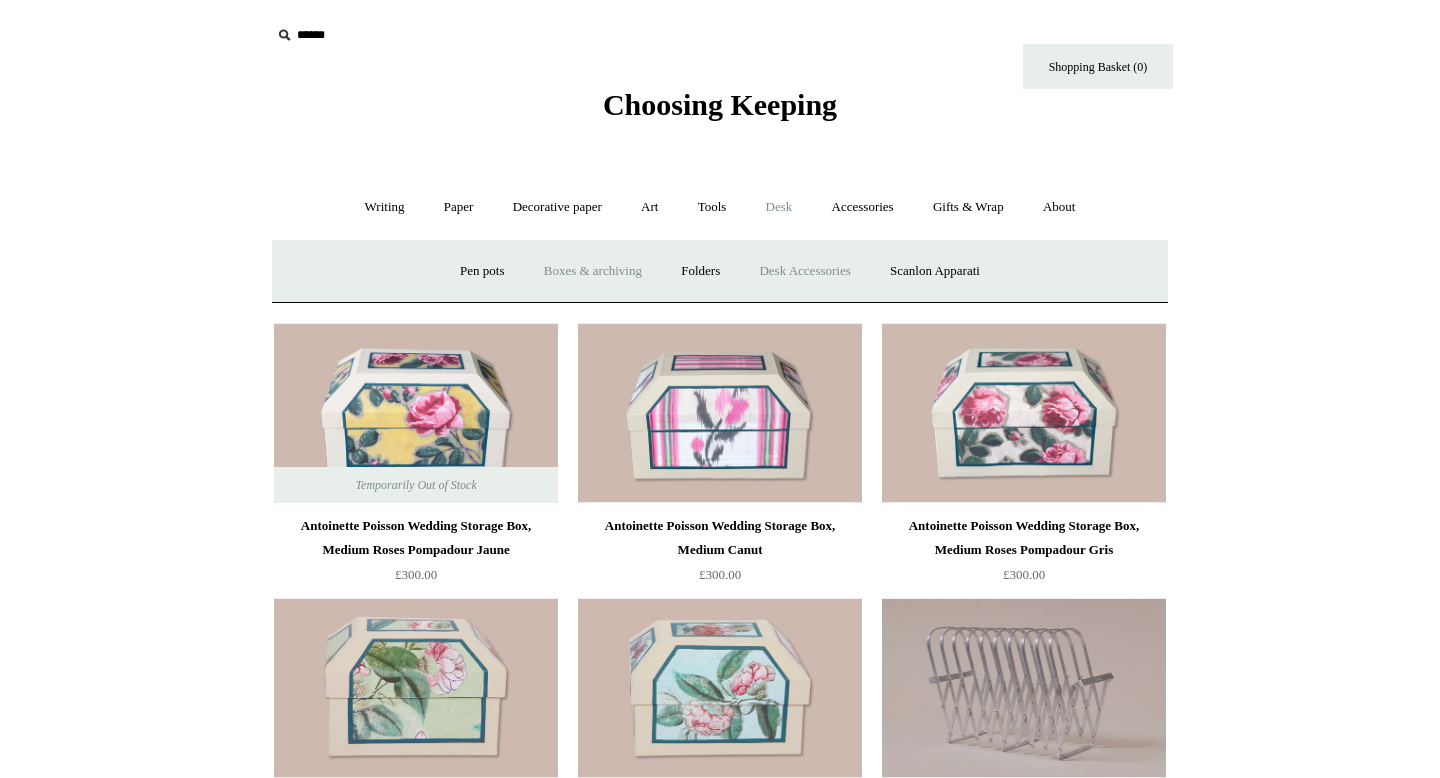 click on "Desk Accessories" at bounding box center (804, 271) 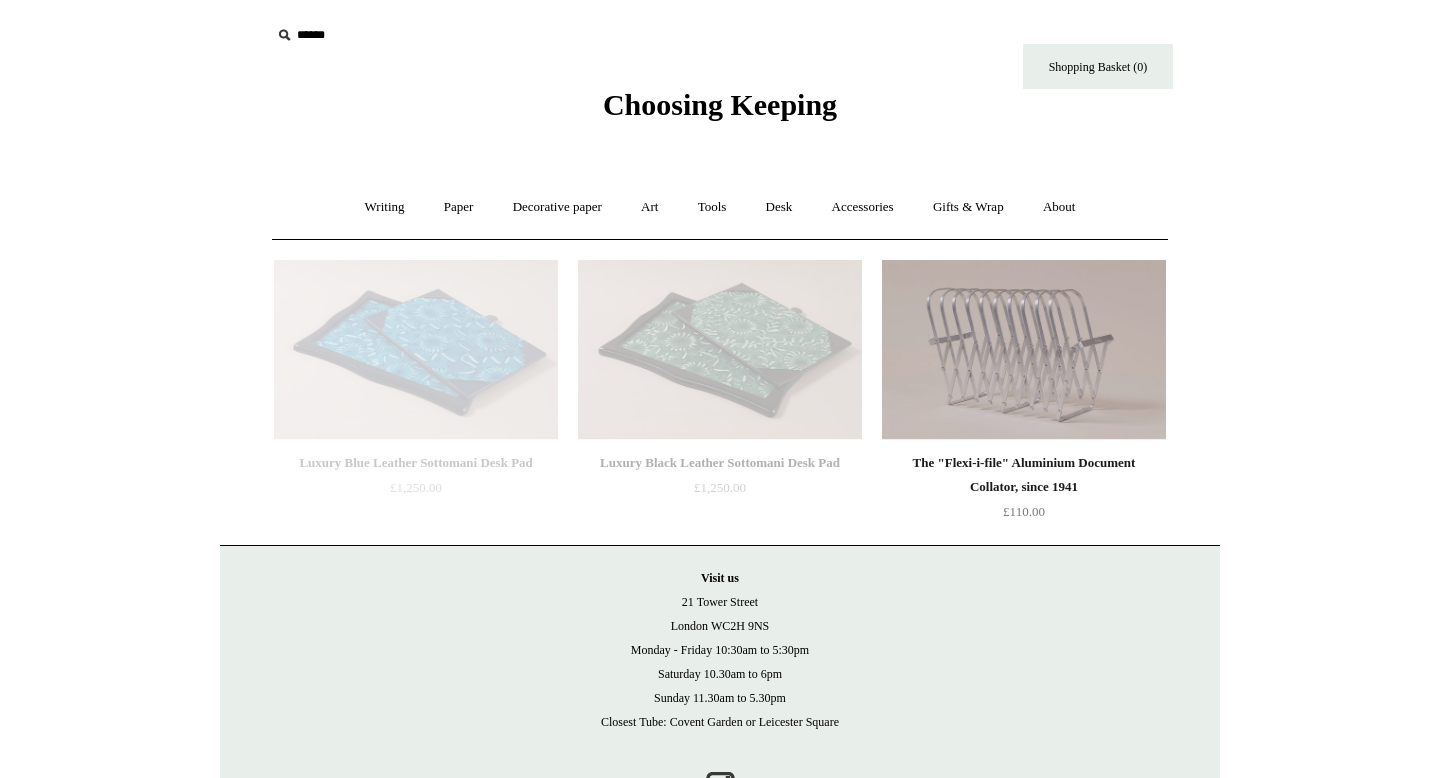 scroll, scrollTop: 0, scrollLeft: 0, axis: both 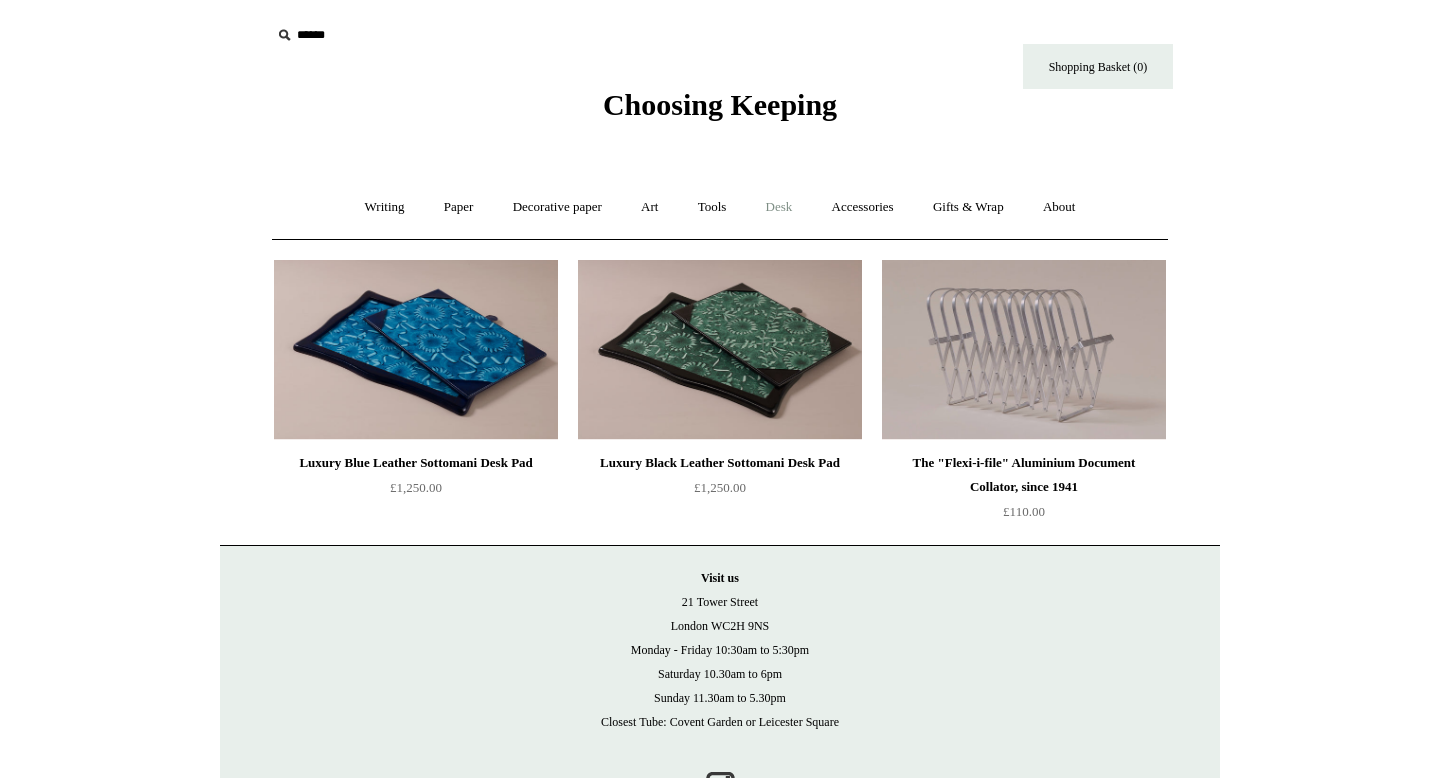 click on "Desk +" at bounding box center (779, 207) 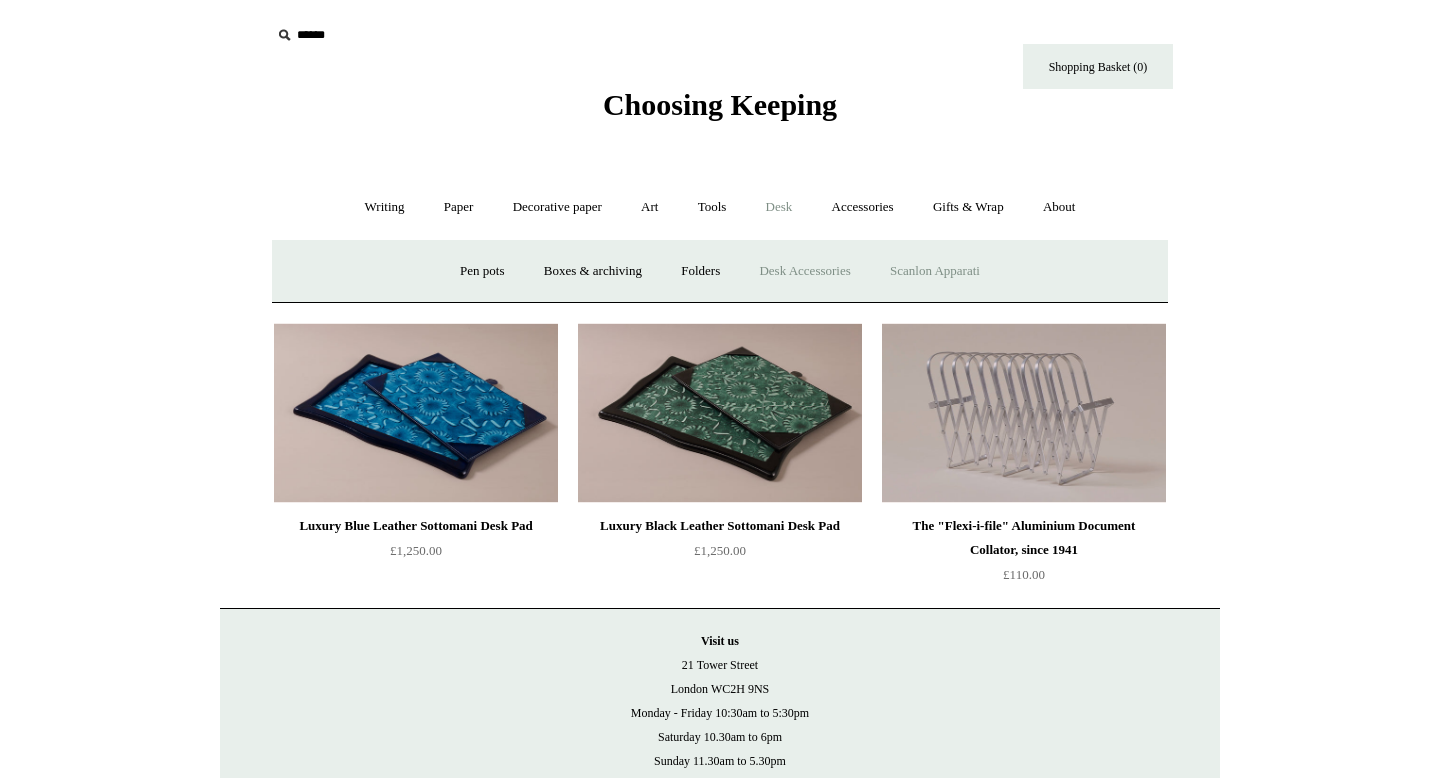 click on "Scanlon Apparati" at bounding box center [935, 271] 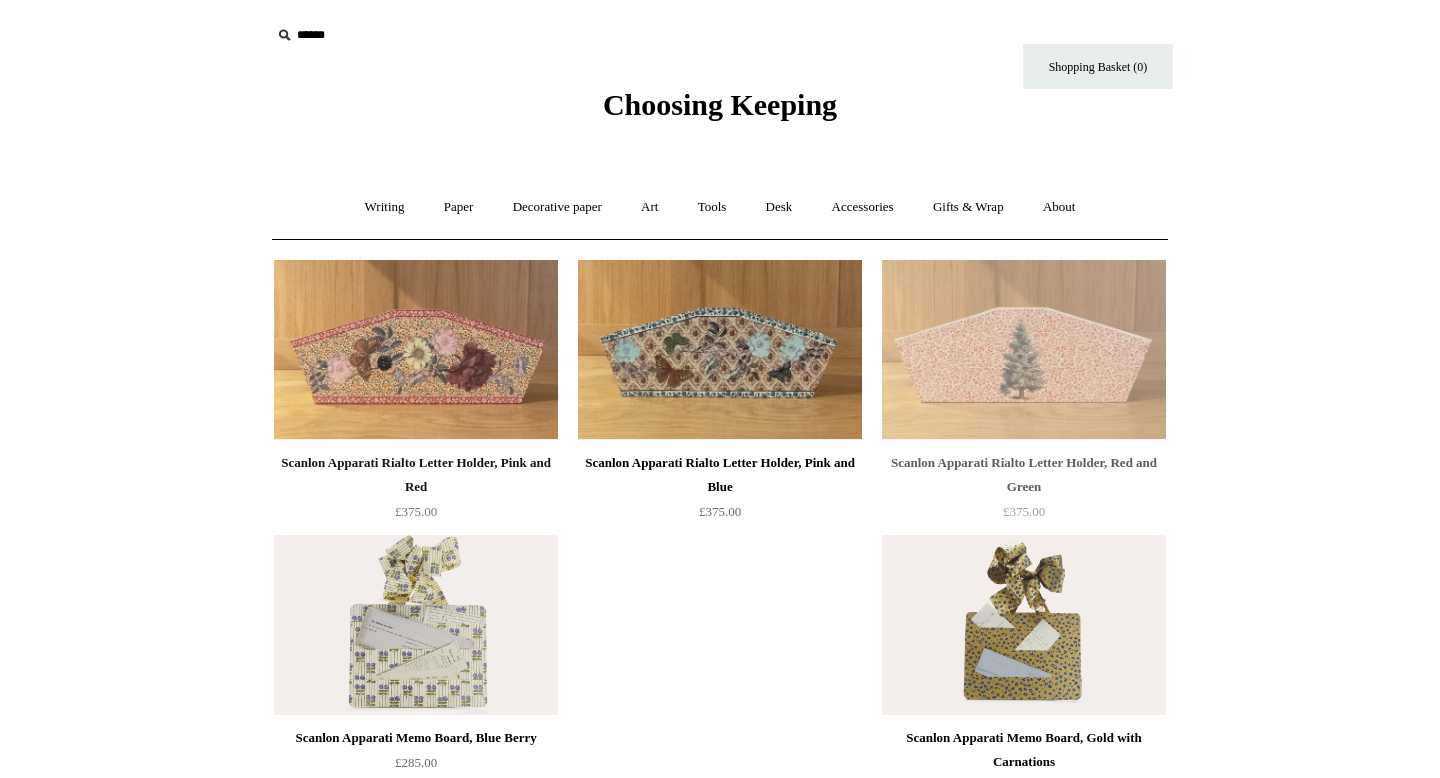 scroll, scrollTop: 0, scrollLeft: 0, axis: both 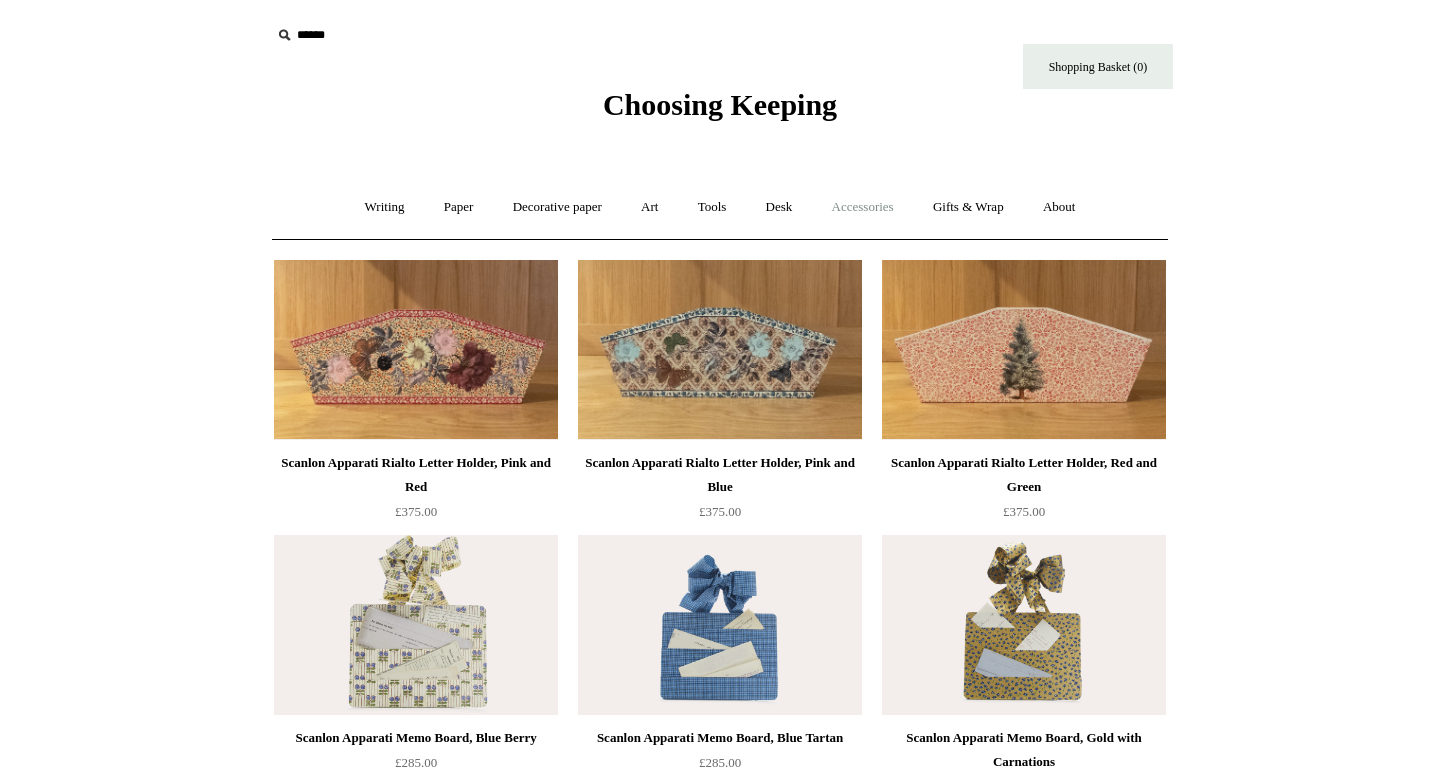 click on "Accessories +" at bounding box center [863, 207] 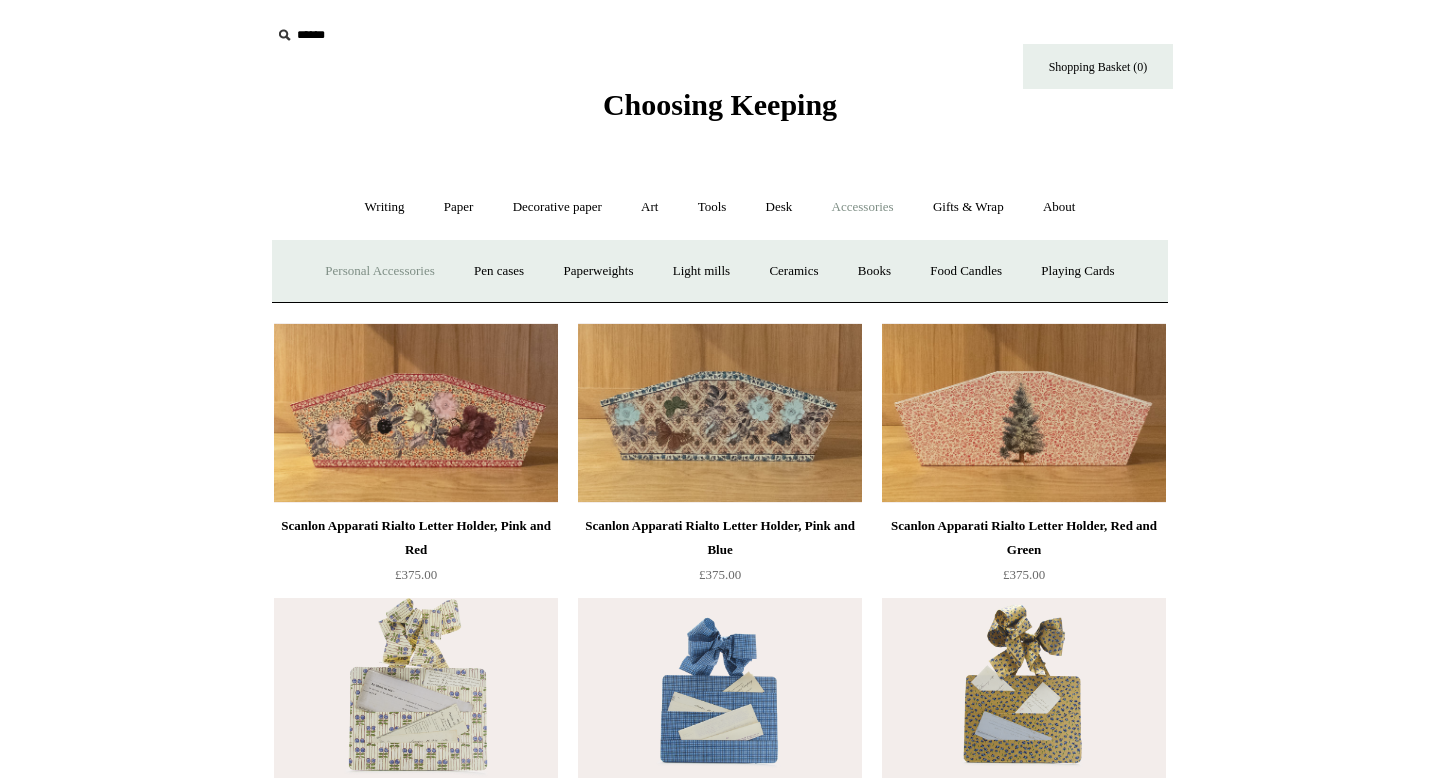 click on "Personal Accessories +" at bounding box center [379, 271] 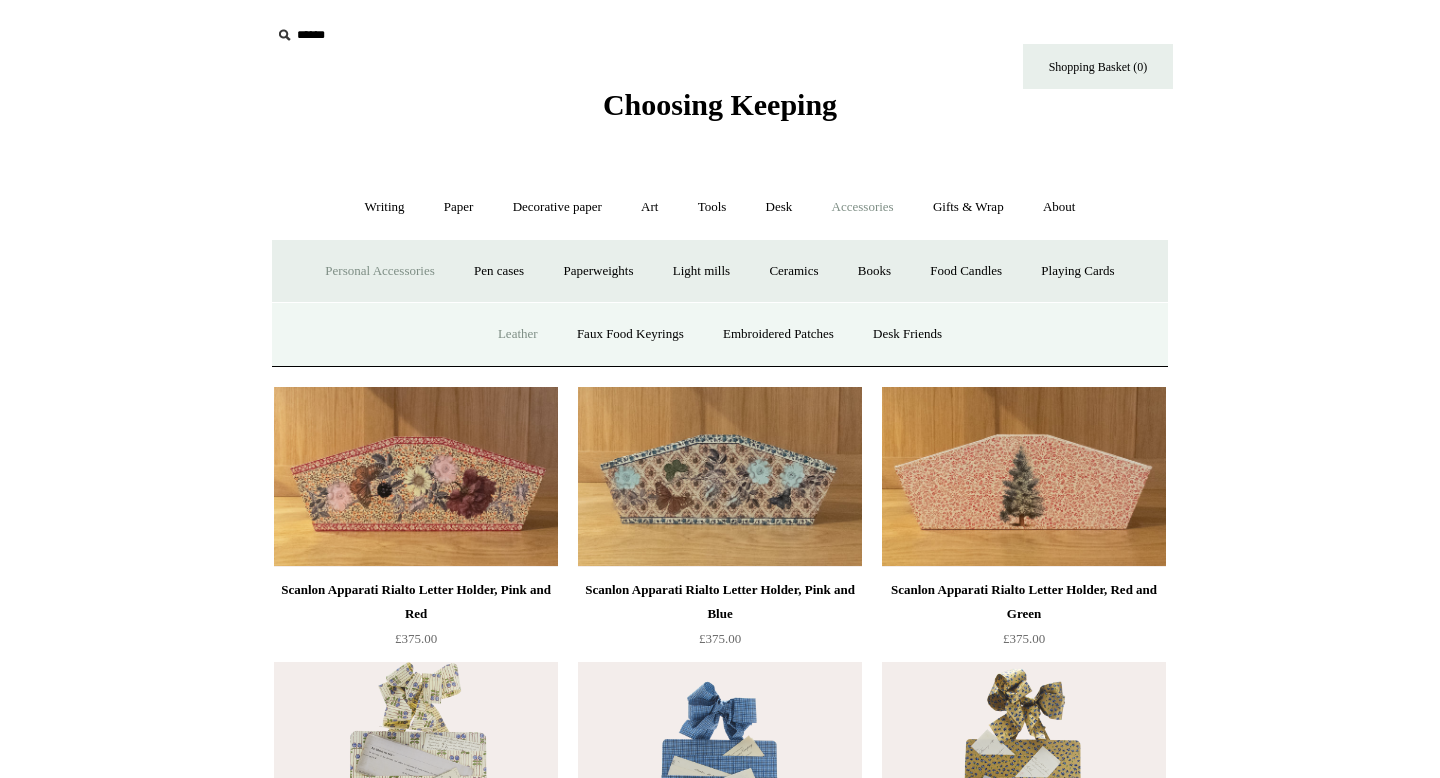 click on "Leather" at bounding box center [518, 334] 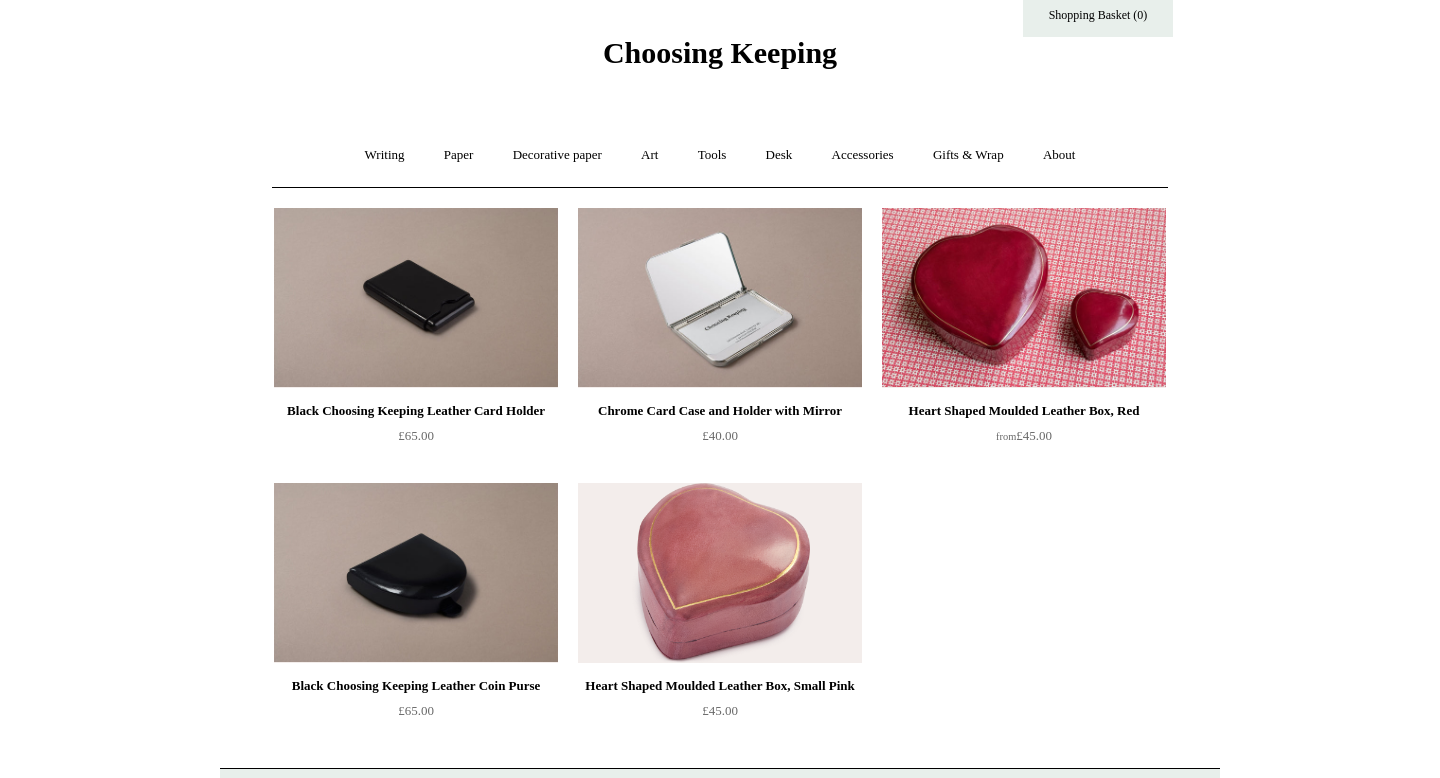 scroll, scrollTop: 0, scrollLeft: 0, axis: both 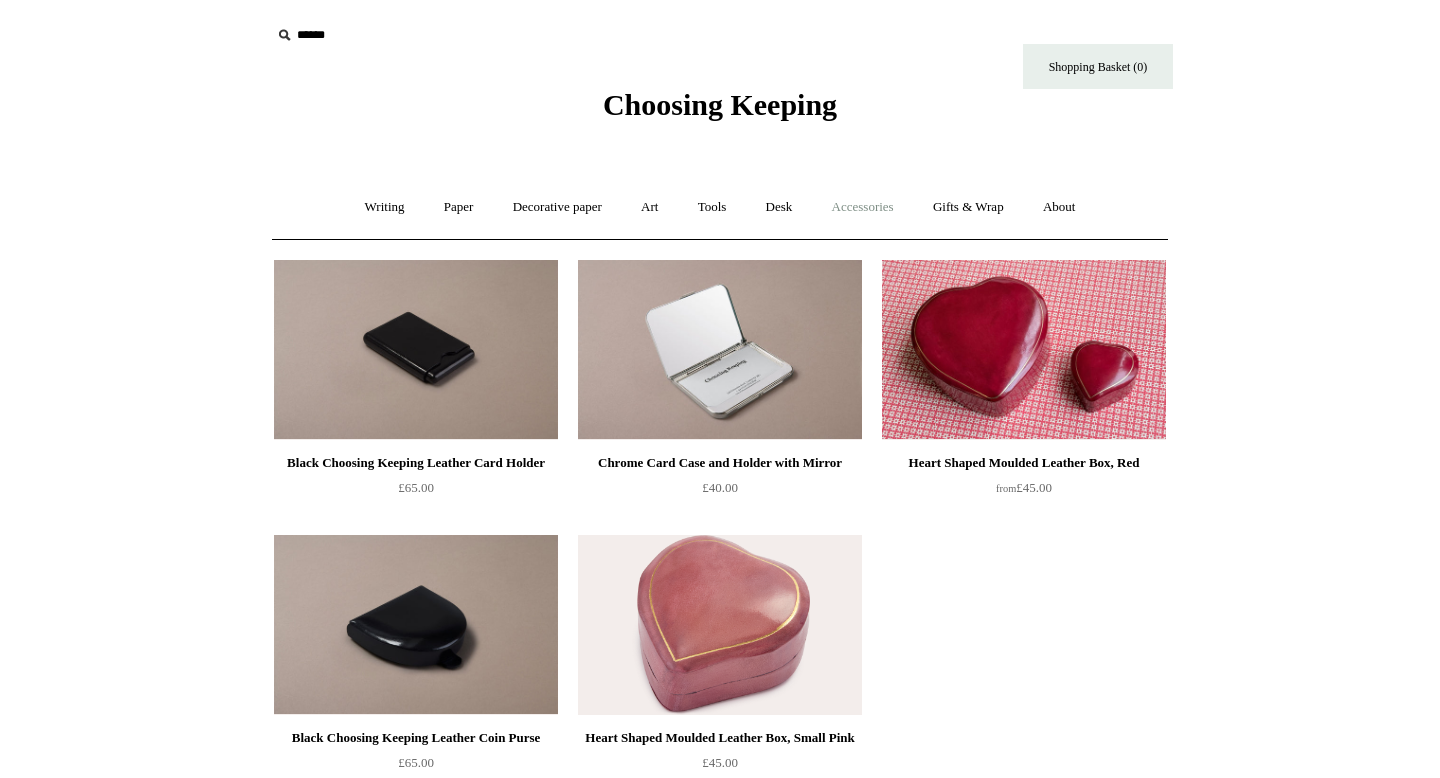 click on "Accessories +" at bounding box center [863, 207] 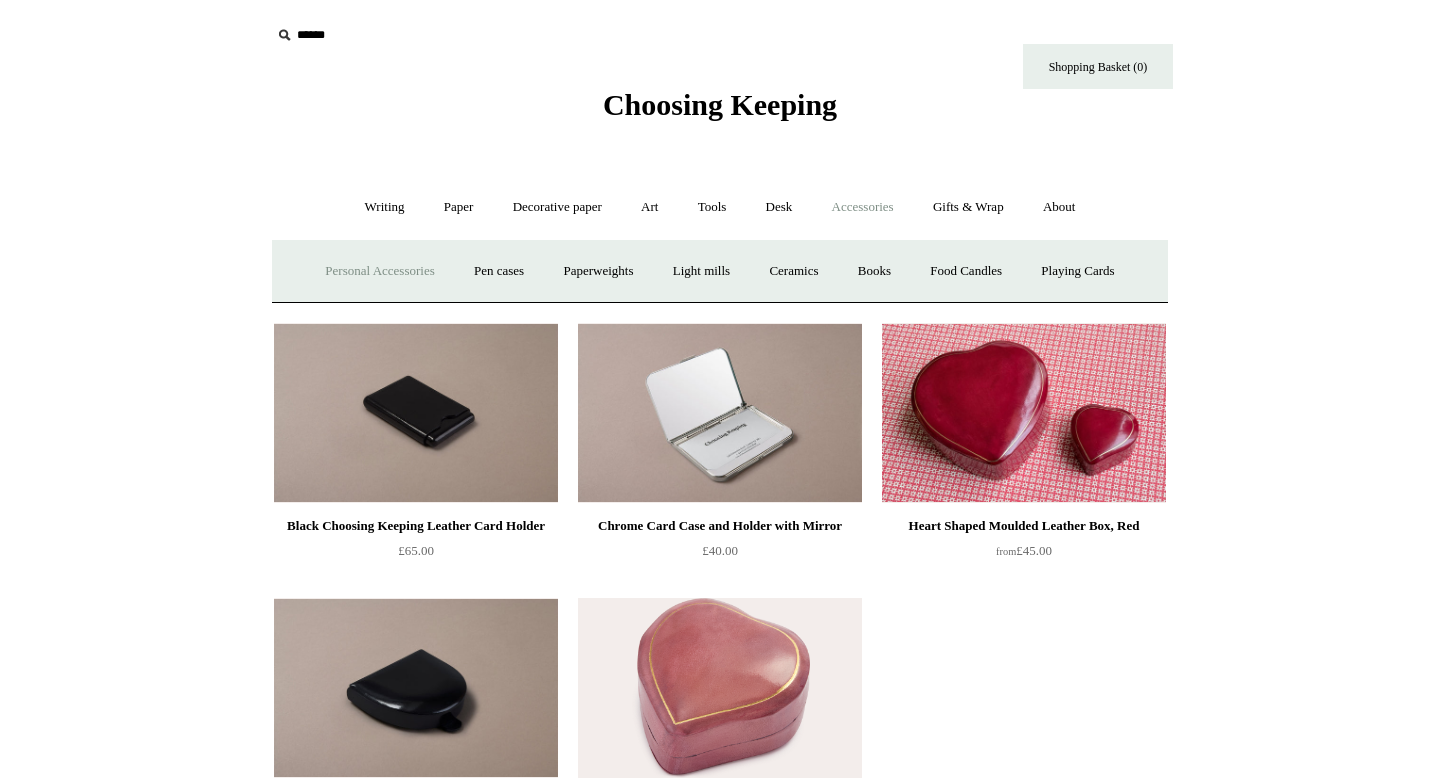 click on "Personal Accessories +" at bounding box center (379, 271) 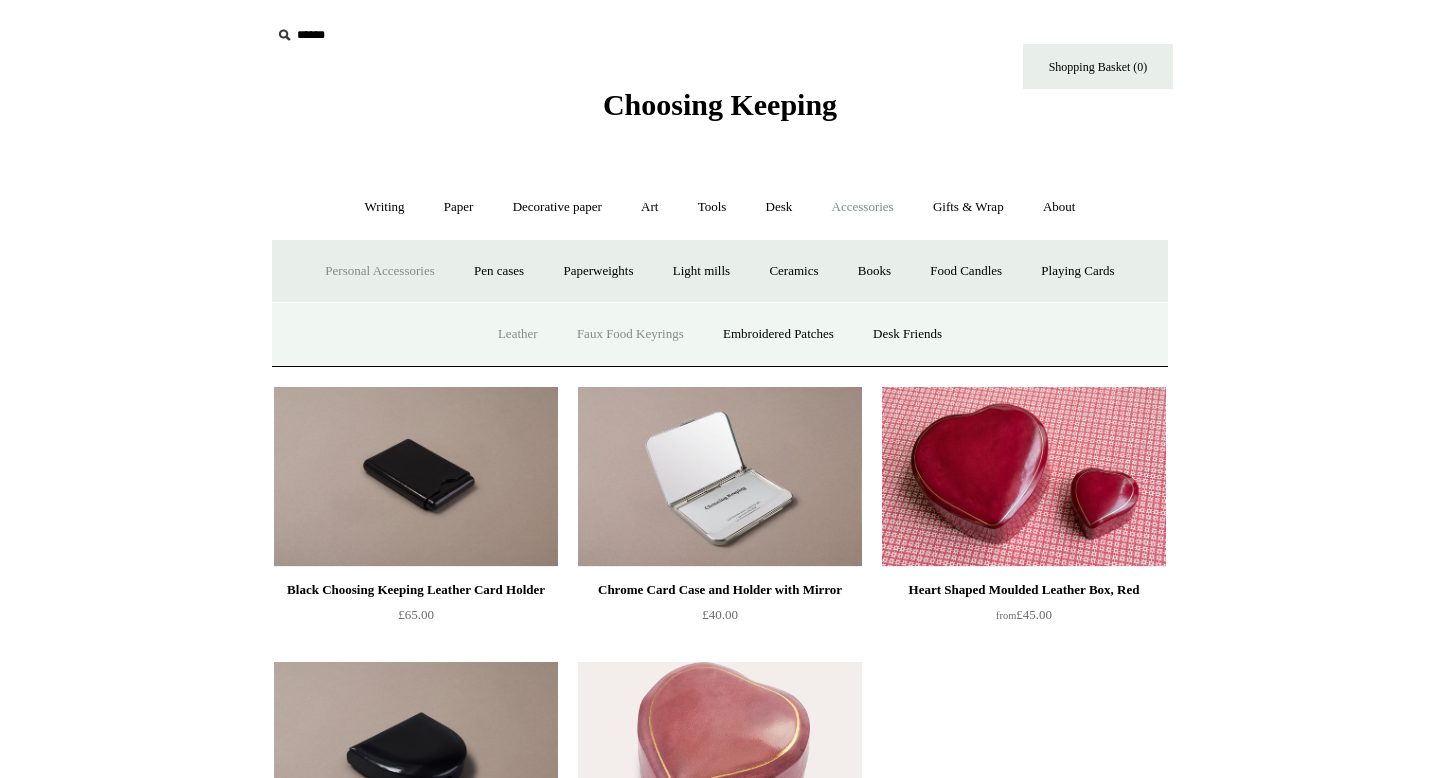 click on "Faux Food Keyrings" at bounding box center [630, 334] 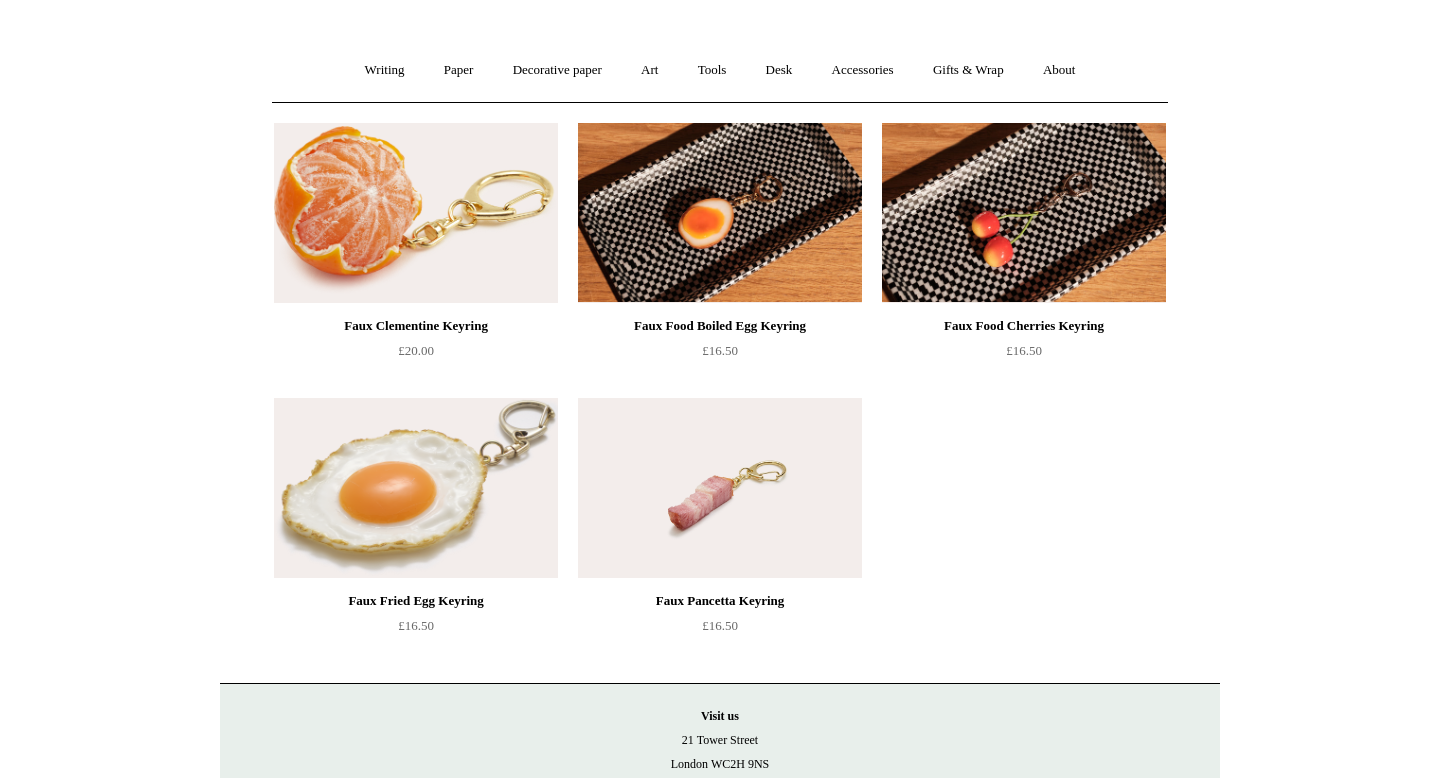 scroll, scrollTop: 148, scrollLeft: 0, axis: vertical 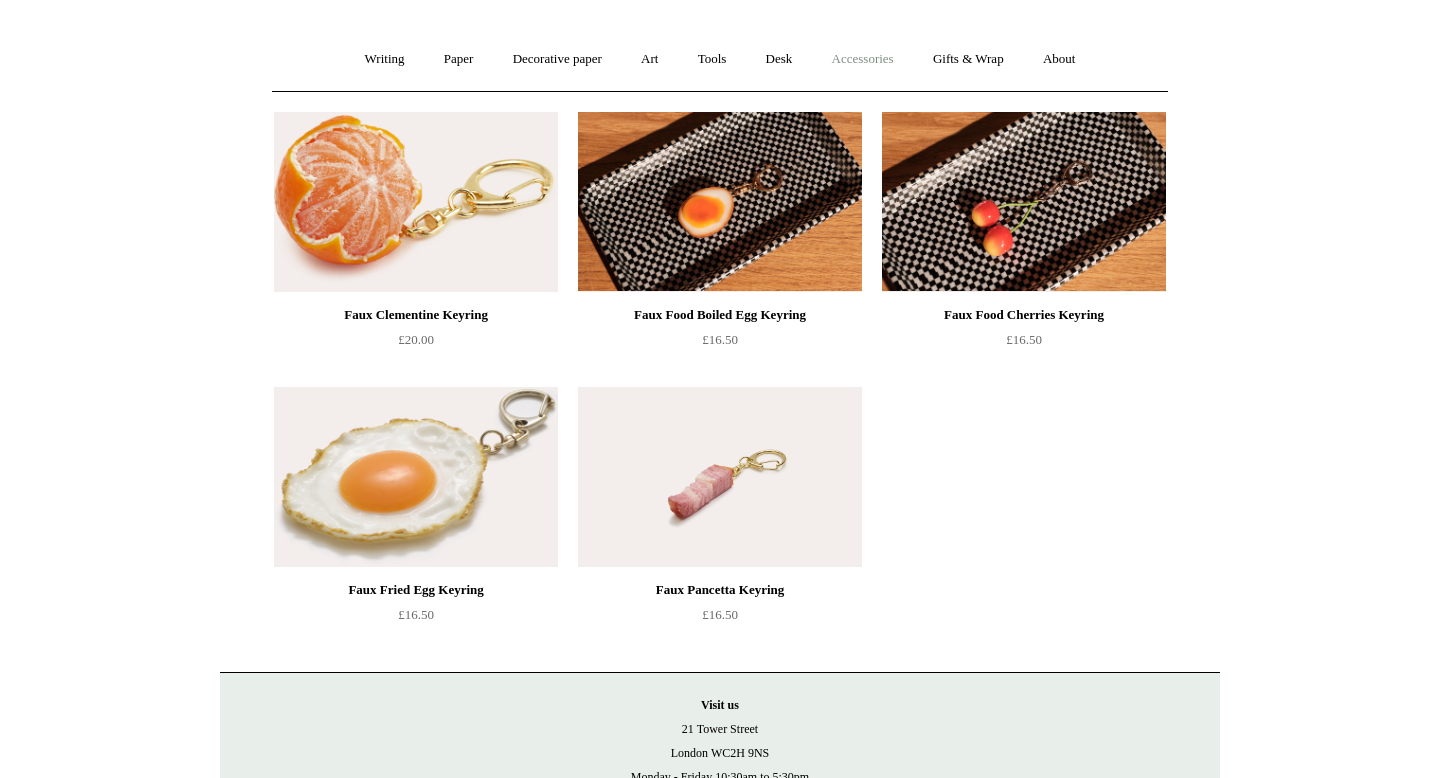 click on "Accessories +" at bounding box center [863, 59] 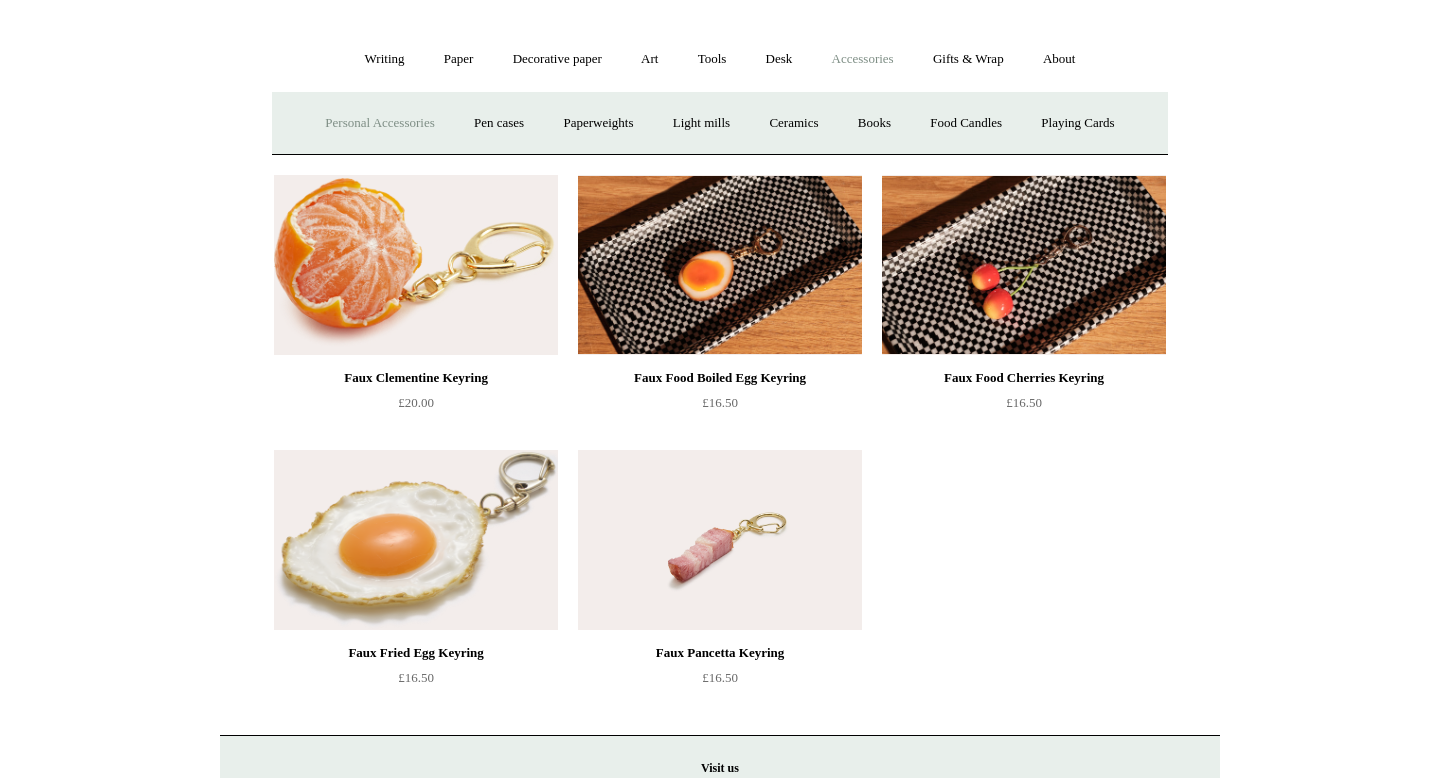 click on "Personal Accessories +" at bounding box center [379, 123] 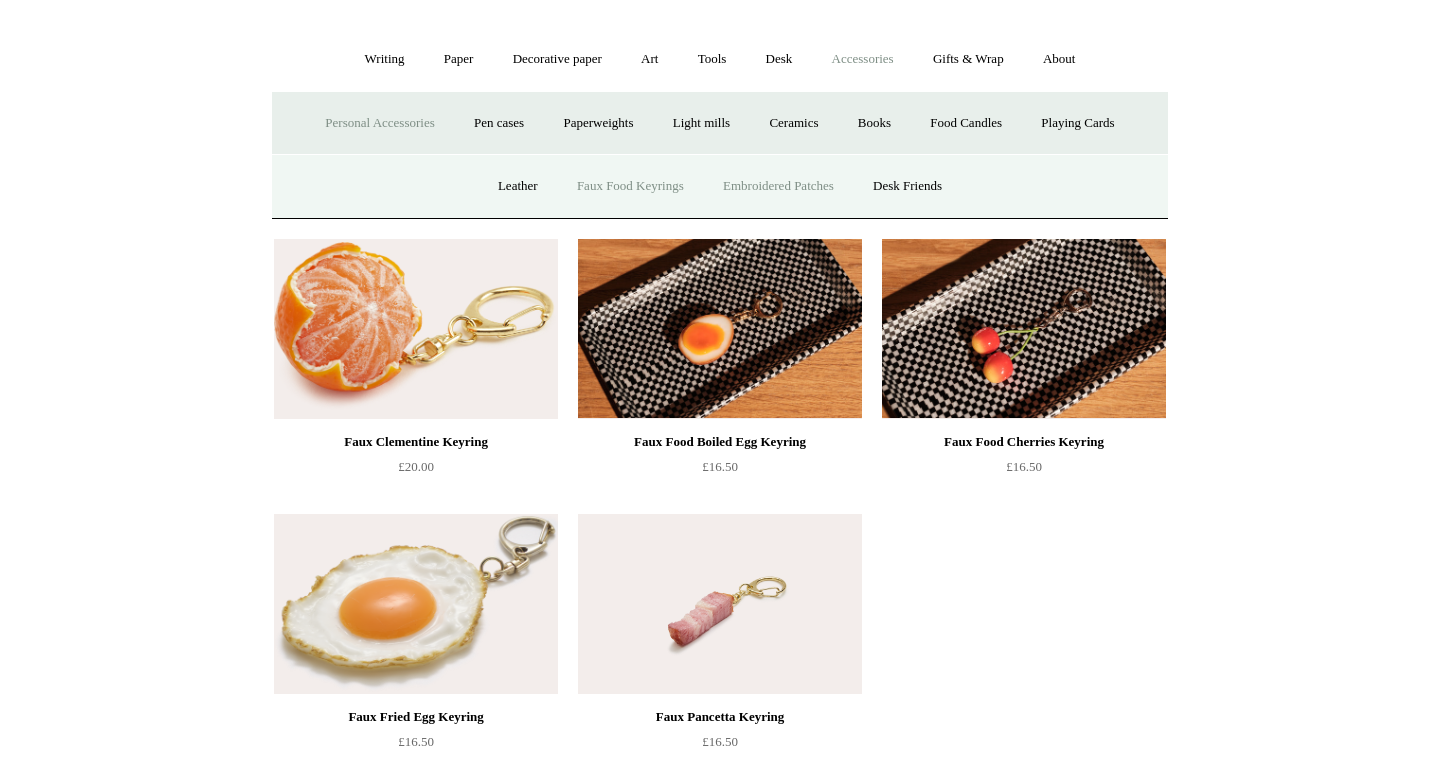 click on "Embroidered Patches" at bounding box center (778, 186) 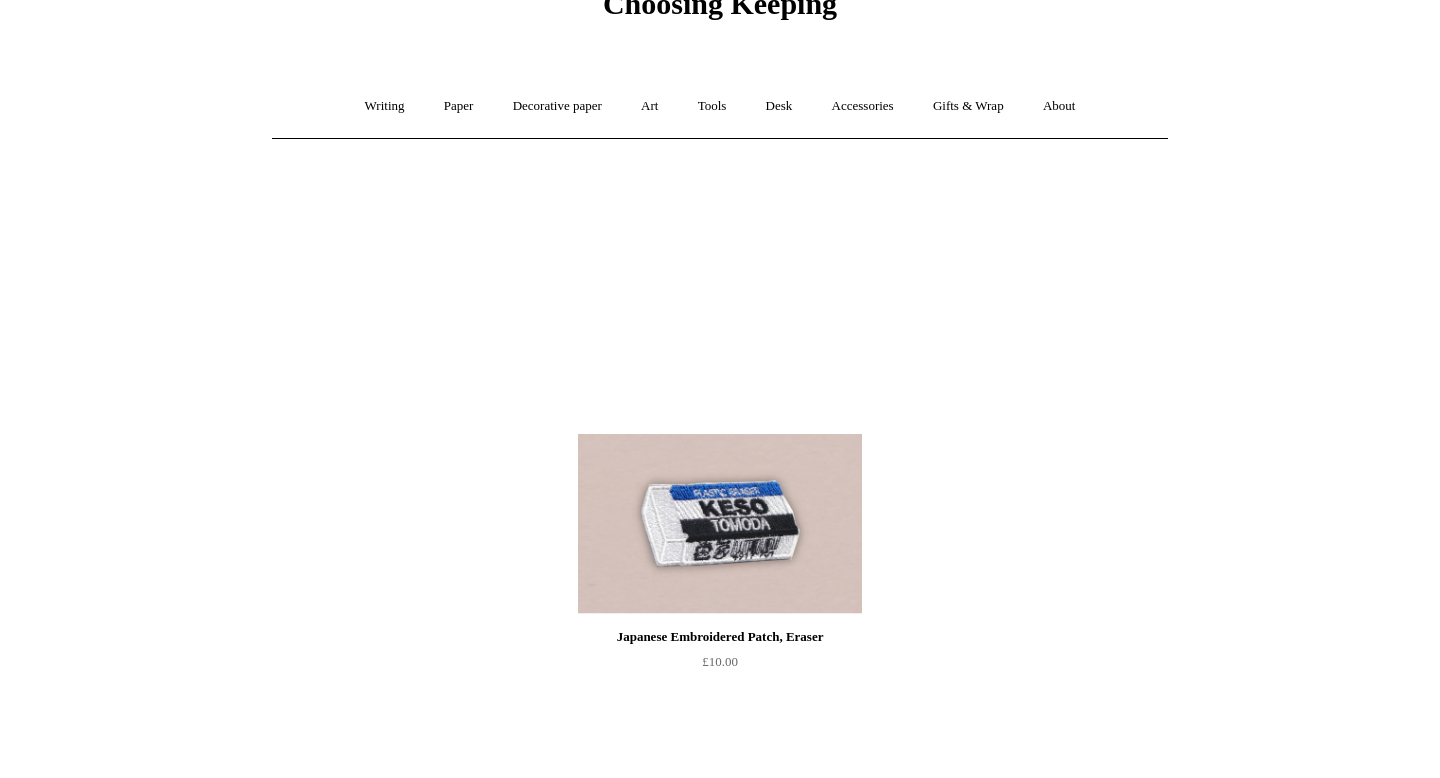 scroll, scrollTop: 0, scrollLeft: 0, axis: both 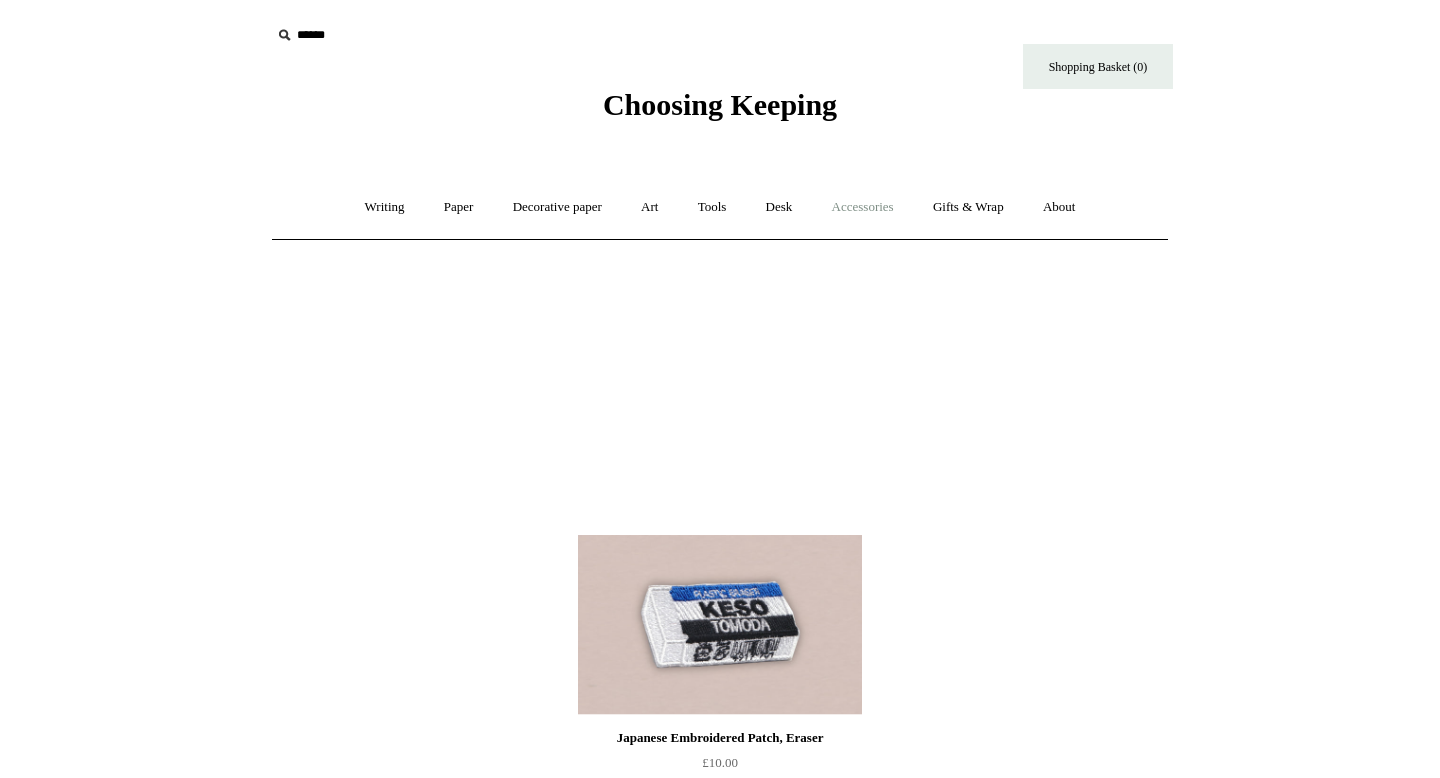 click on "Accessories +" at bounding box center [863, 207] 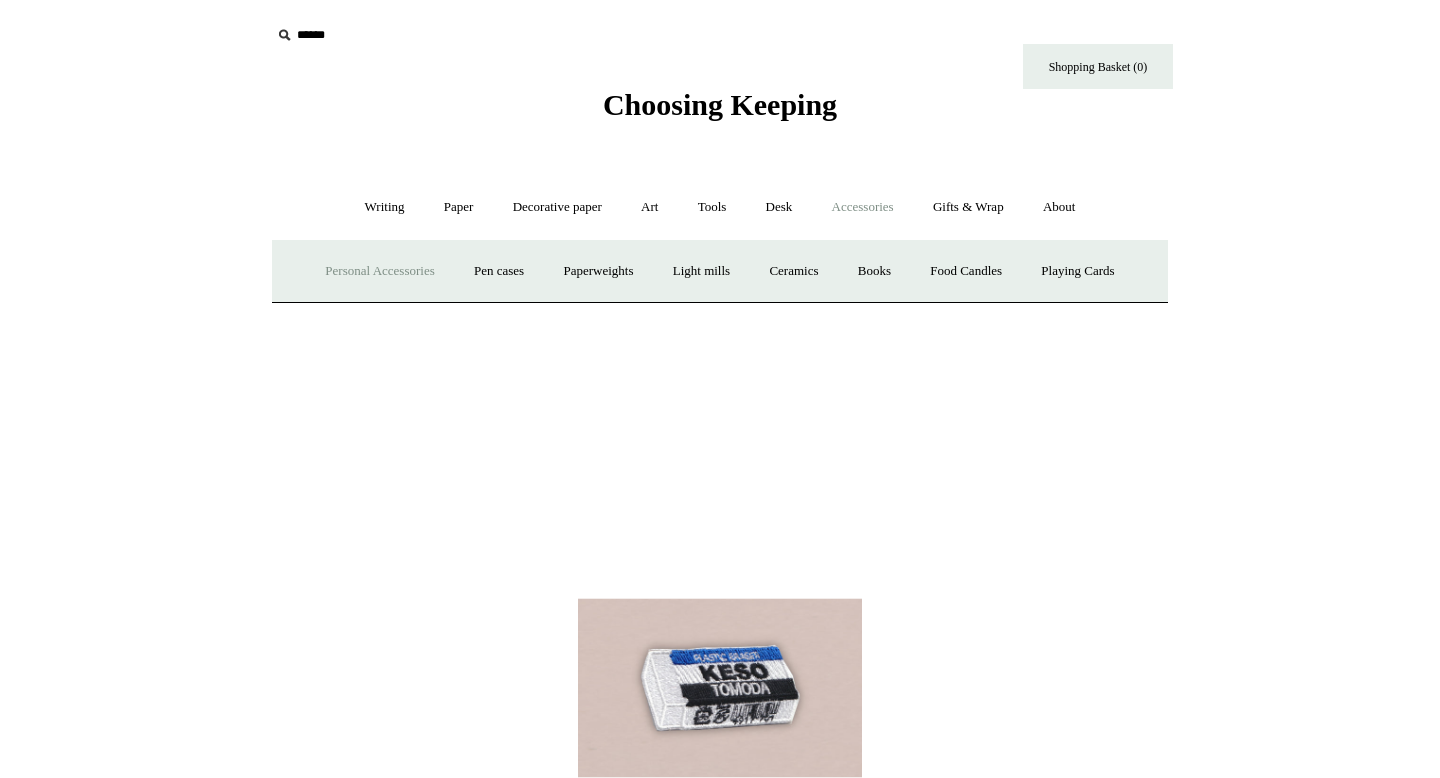 click on "Personal Accessories +" at bounding box center (379, 271) 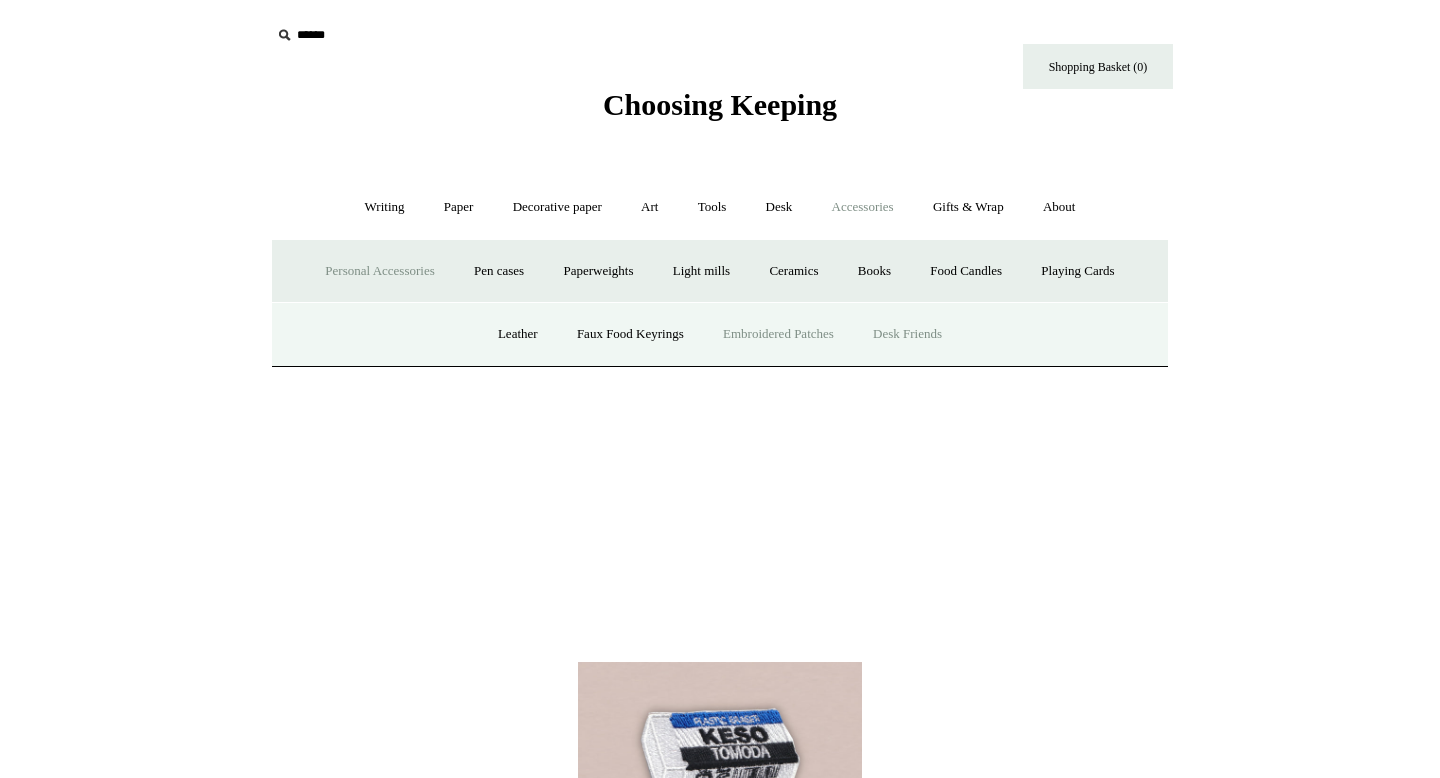 click on "Desk Friends" at bounding box center (907, 334) 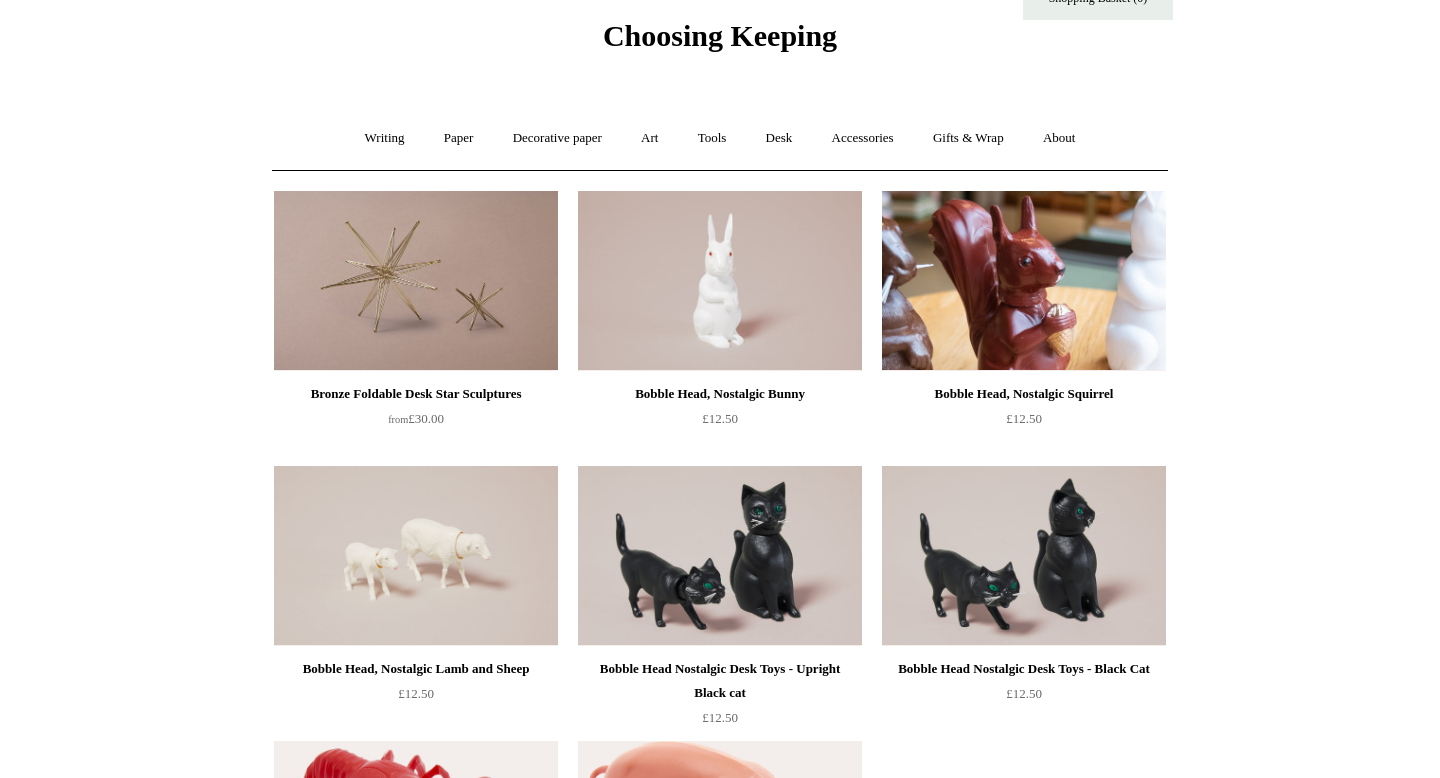 scroll, scrollTop: 0, scrollLeft: 0, axis: both 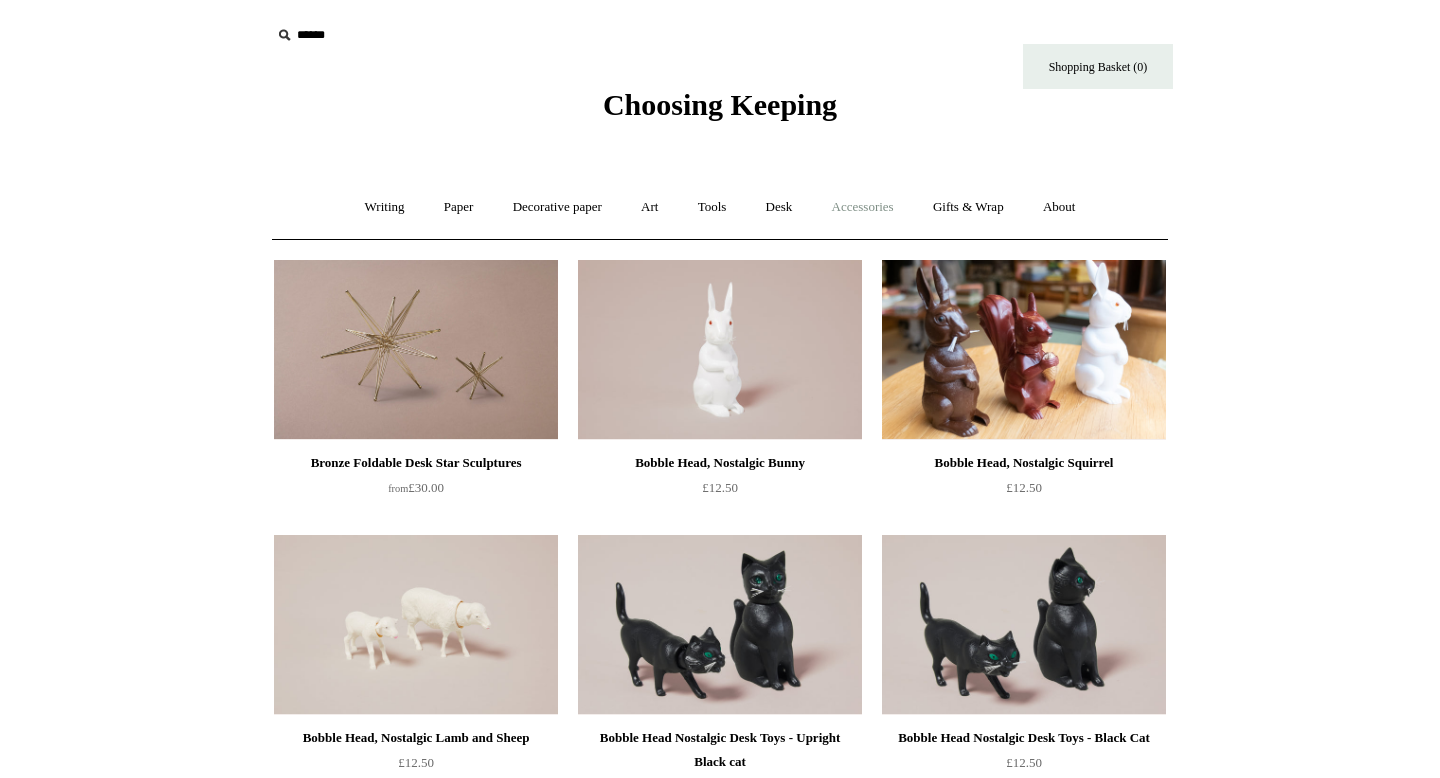 click on "Accessories +" at bounding box center (863, 207) 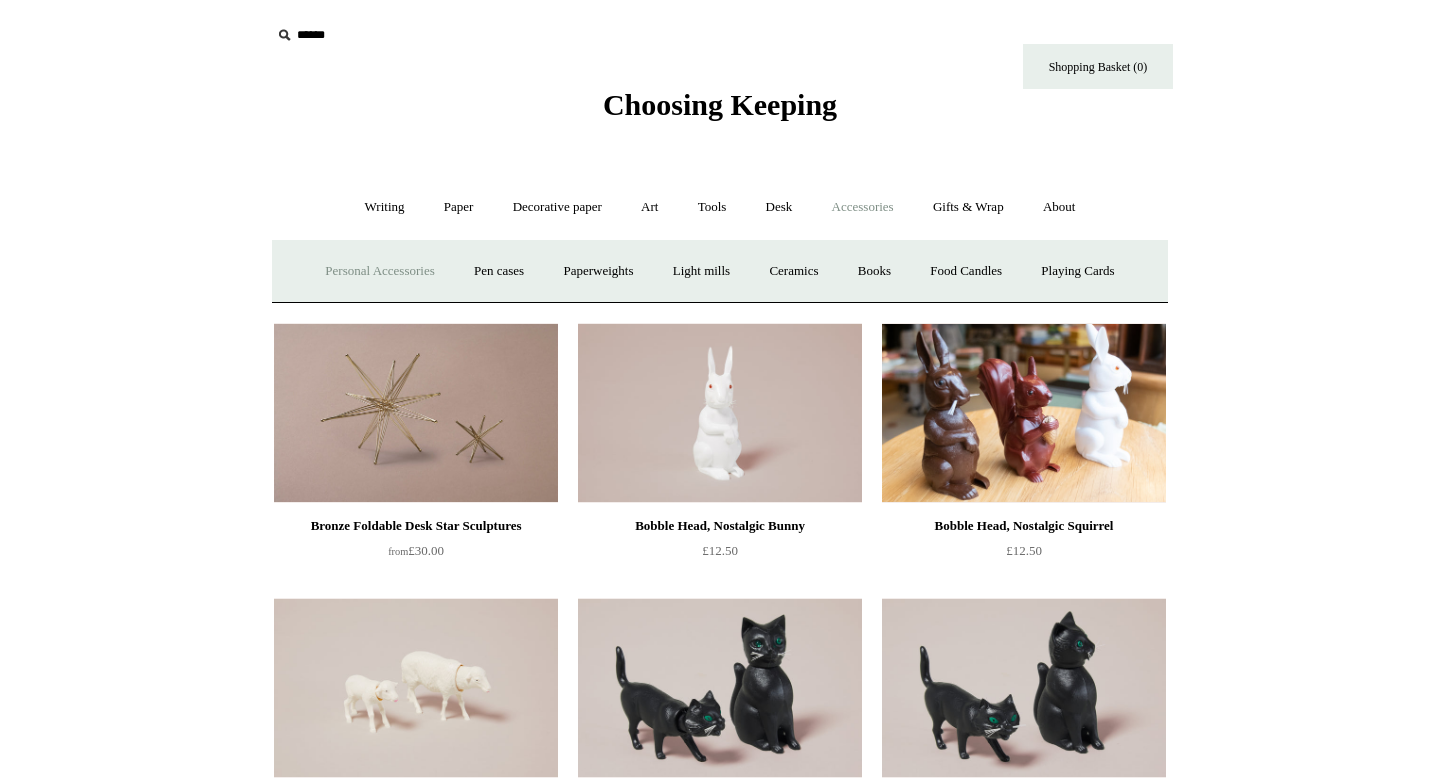 click on "Personal Accessories +" at bounding box center [379, 271] 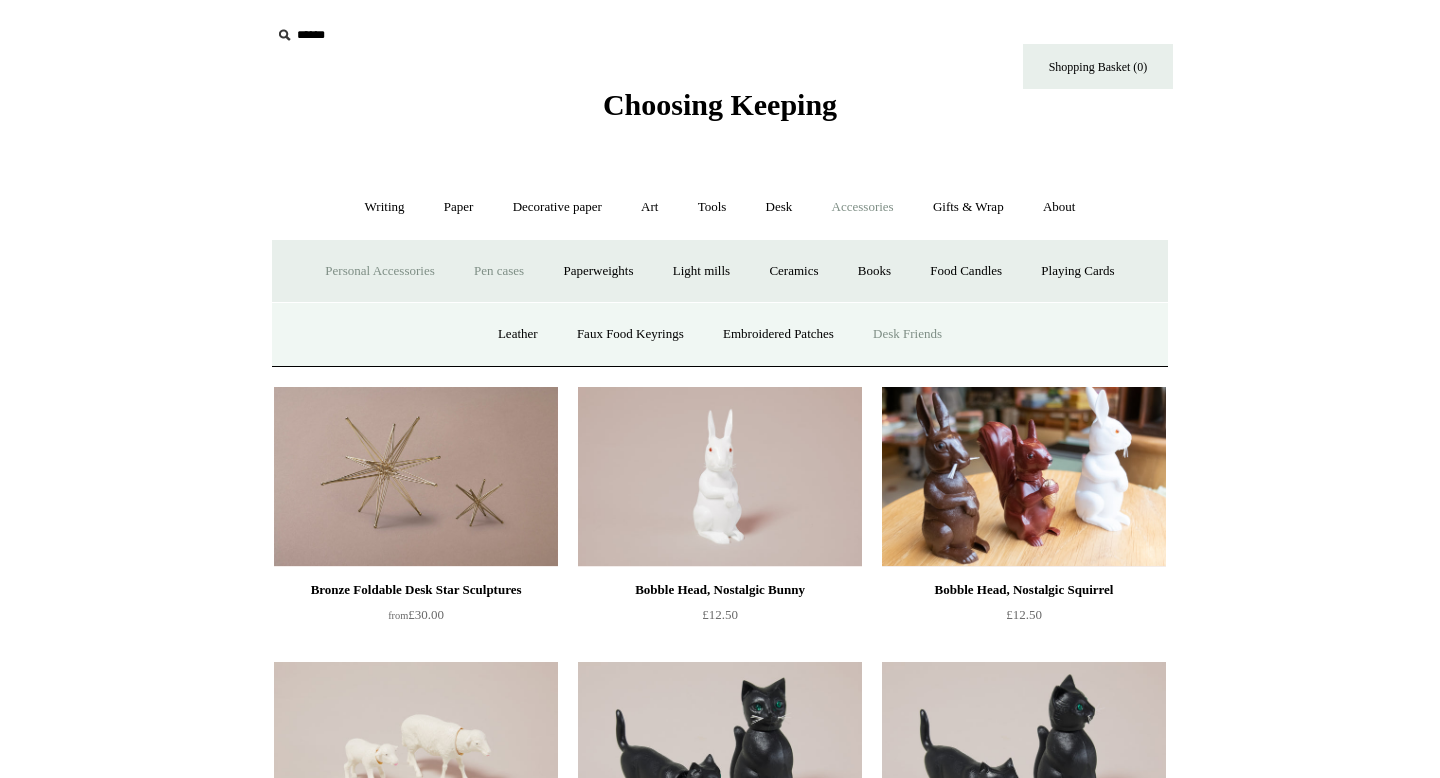 click on "Pen cases" at bounding box center (499, 271) 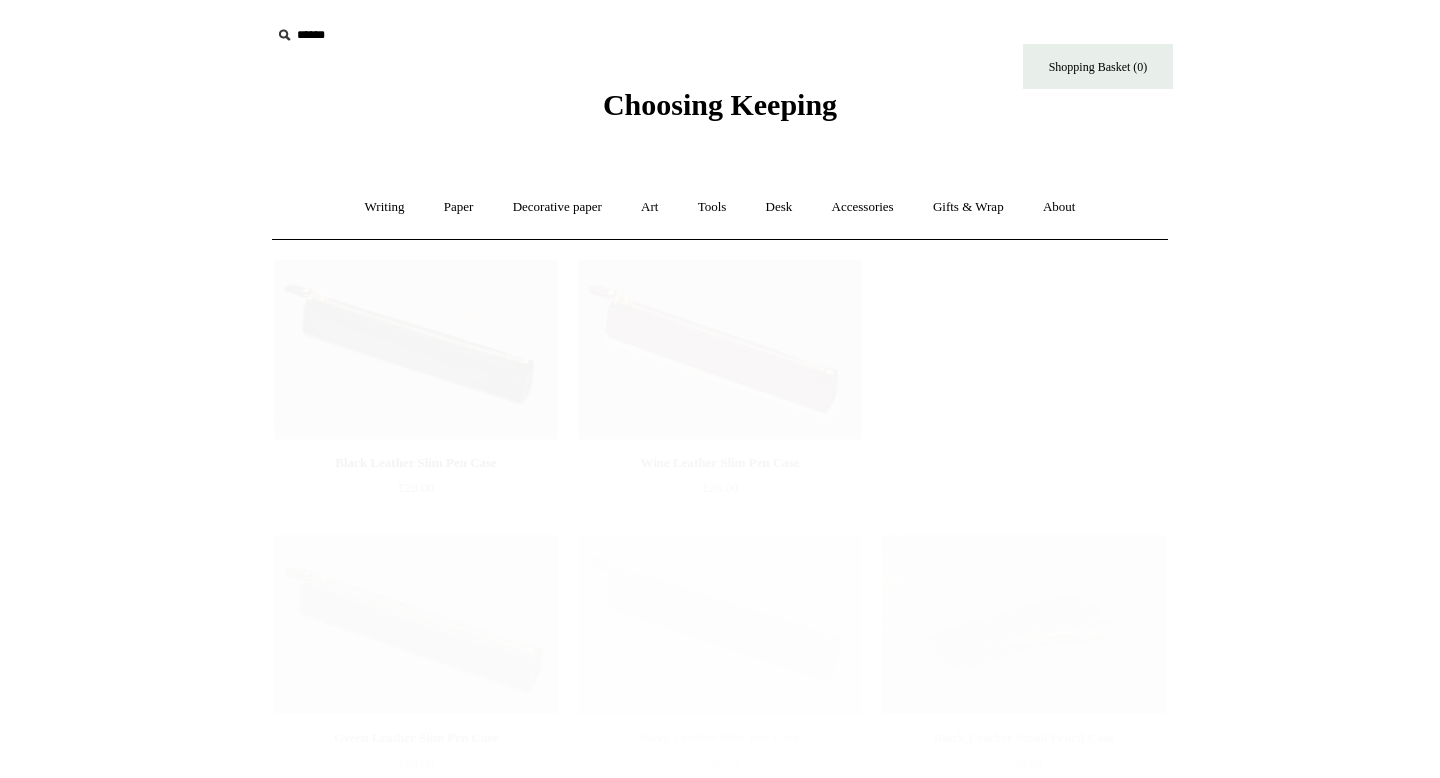 scroll, scrollTop: 0, scrollLeft: 0, axis: both 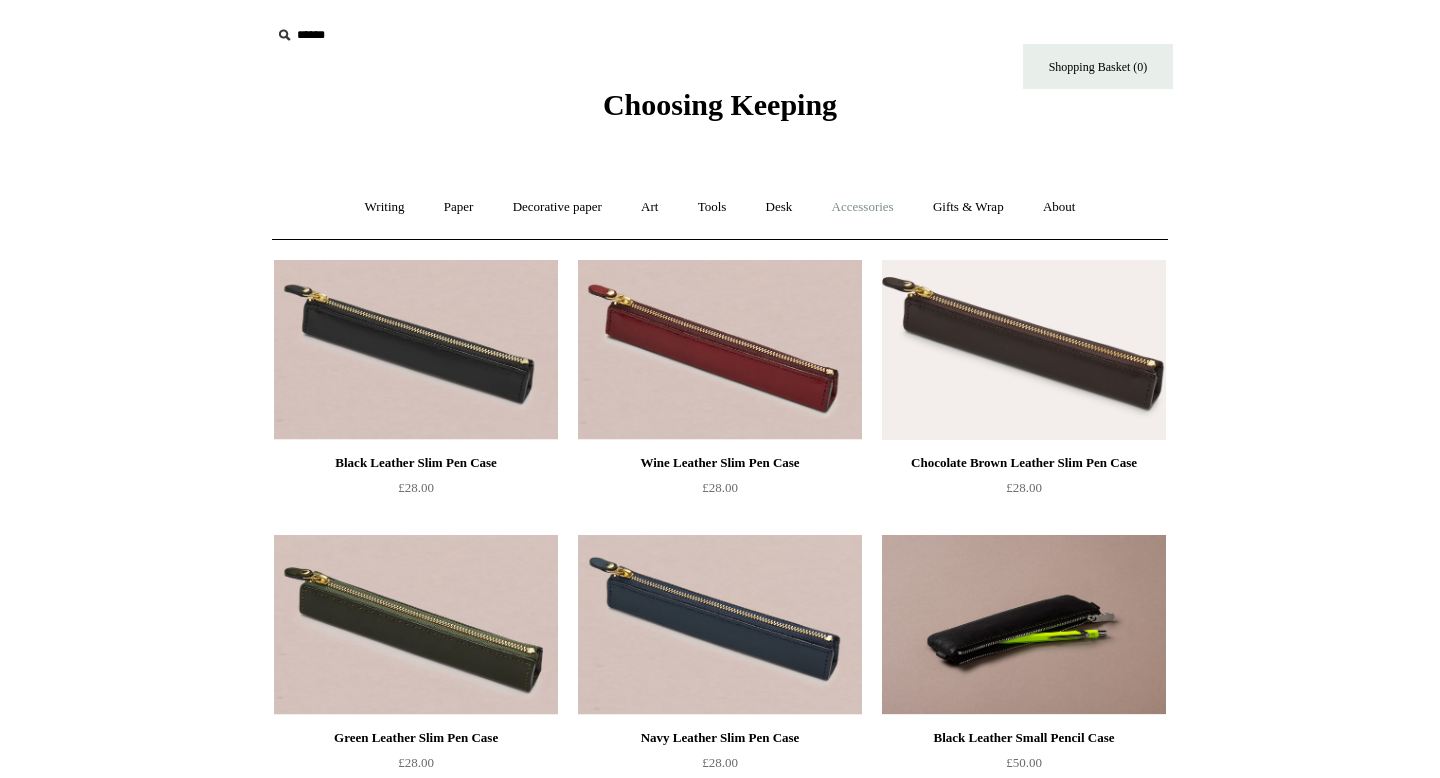 click on "Accessories +" at bounding box center (863, 207) 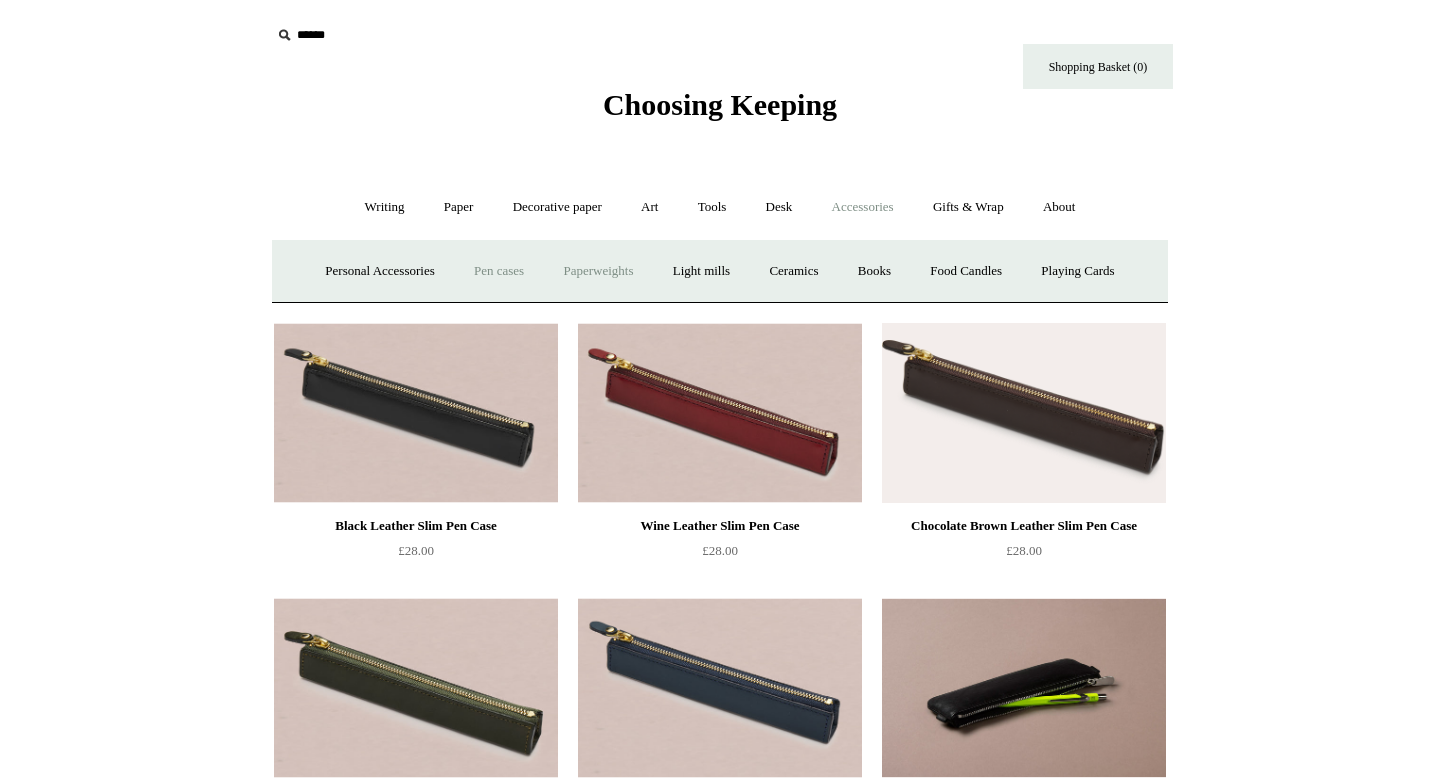 click on "Paperweights +" at bounding box center (598, 271) 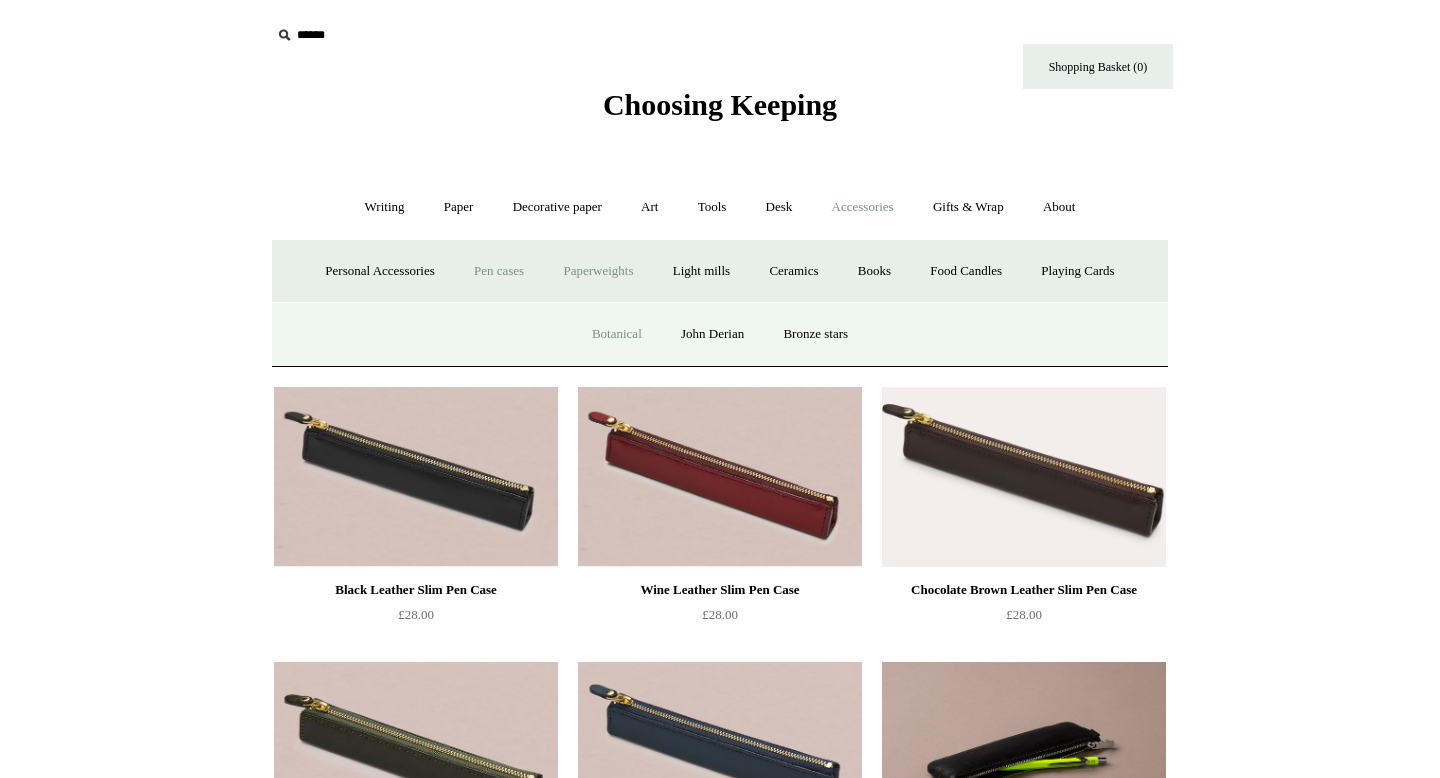 click on "Botanical" at bounding box center (617, 334) 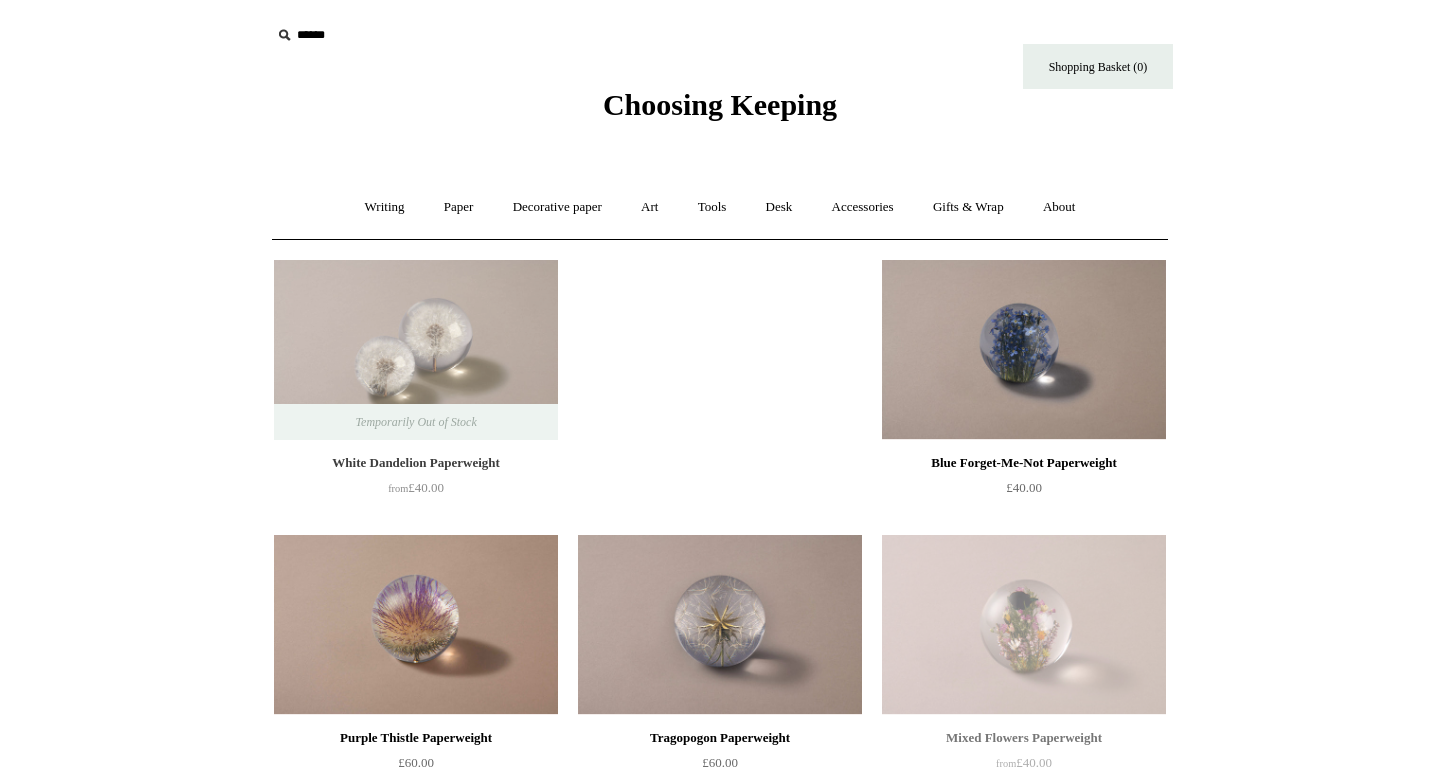 scroll, scrollTop: 0, scrollLeft: 0, axis: both 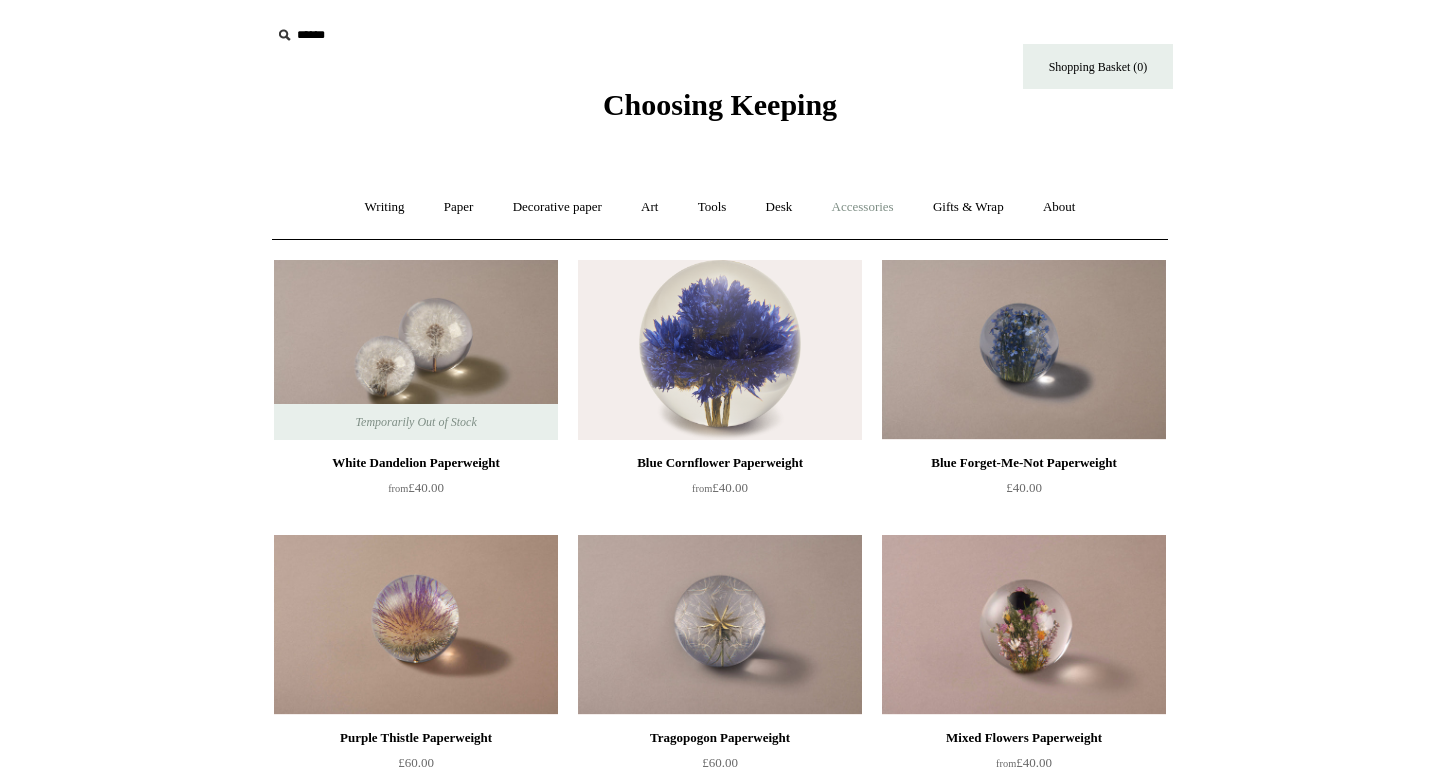 click on "Accessories +" at bounding box center (863, 207) 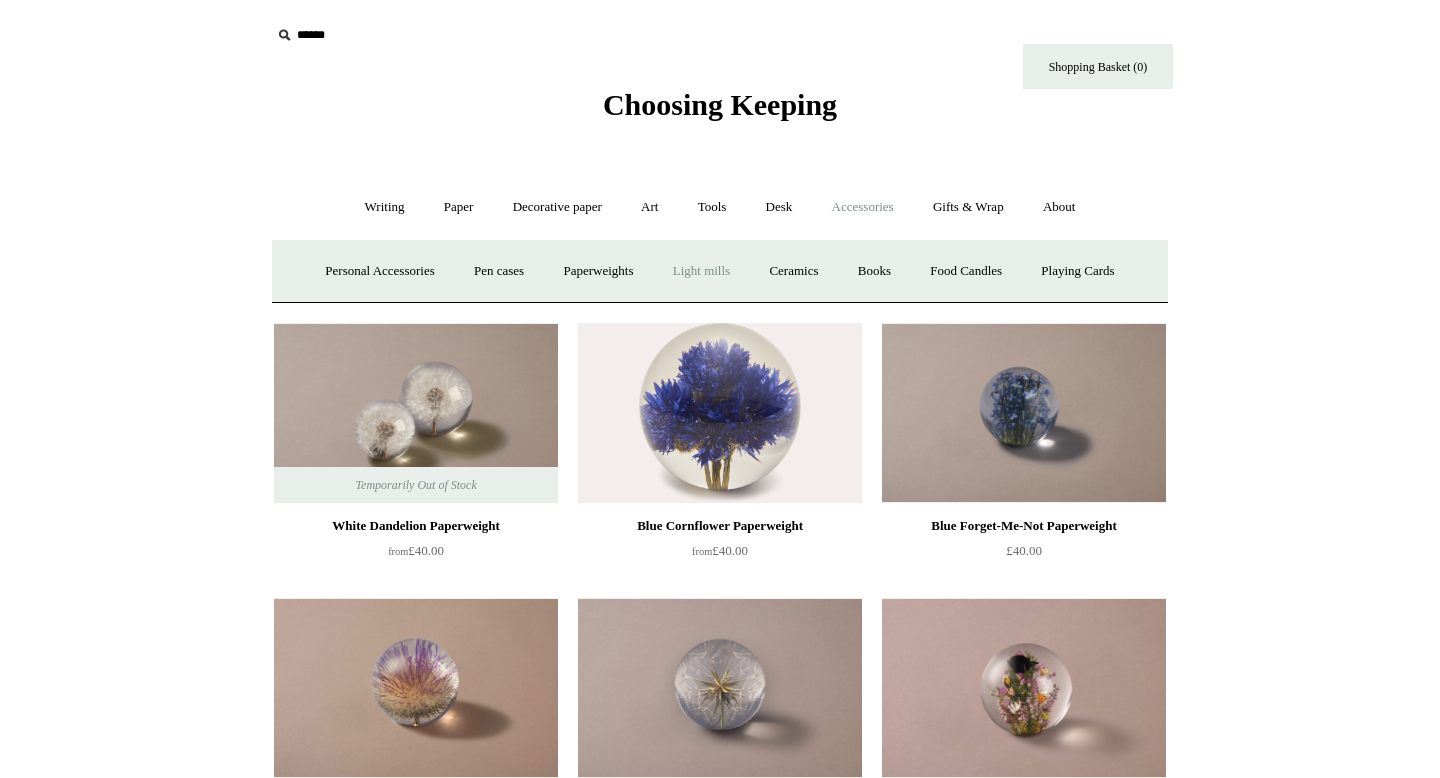 click on "Light mills" at bounding box center (701, 271) 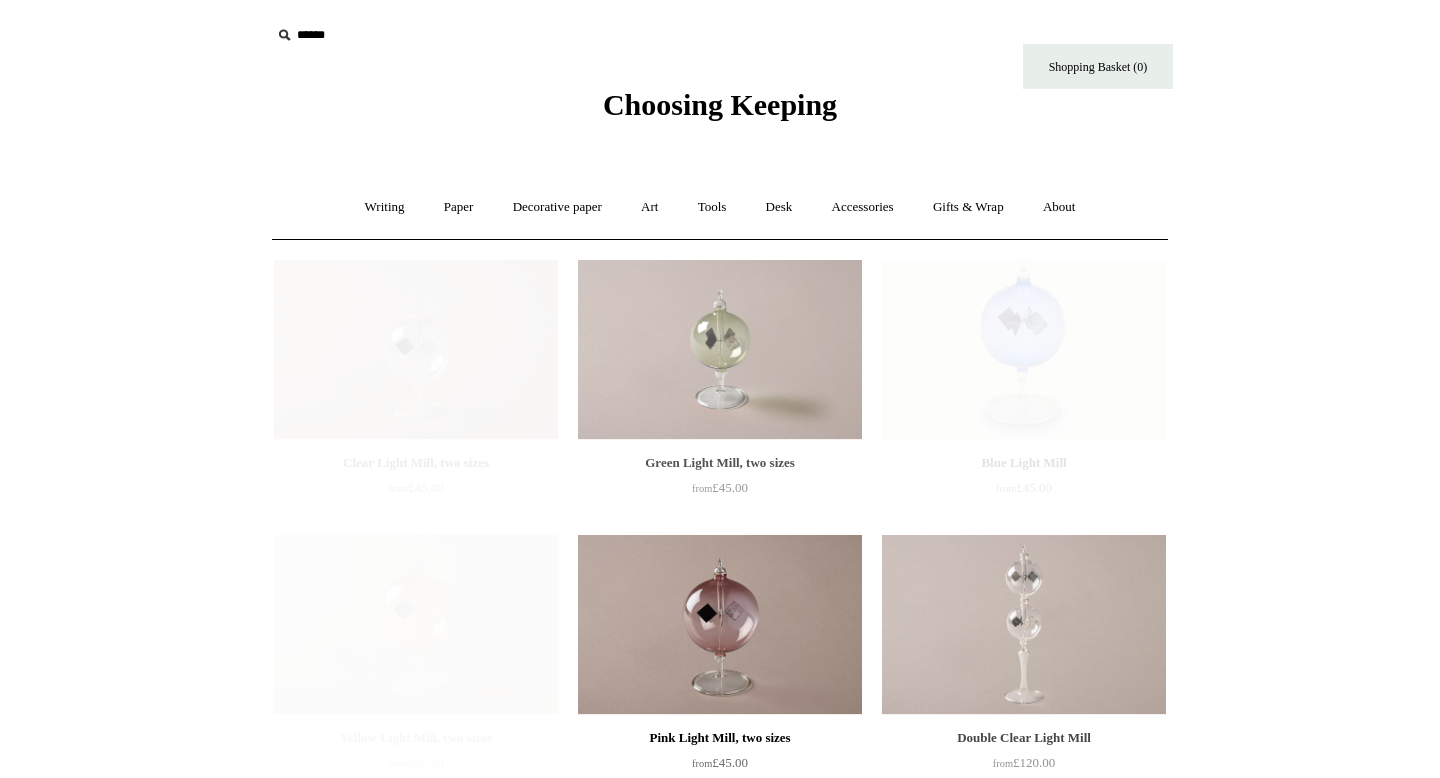 scroll, scrollTop: 0, scrollLeft: 0, axis: both 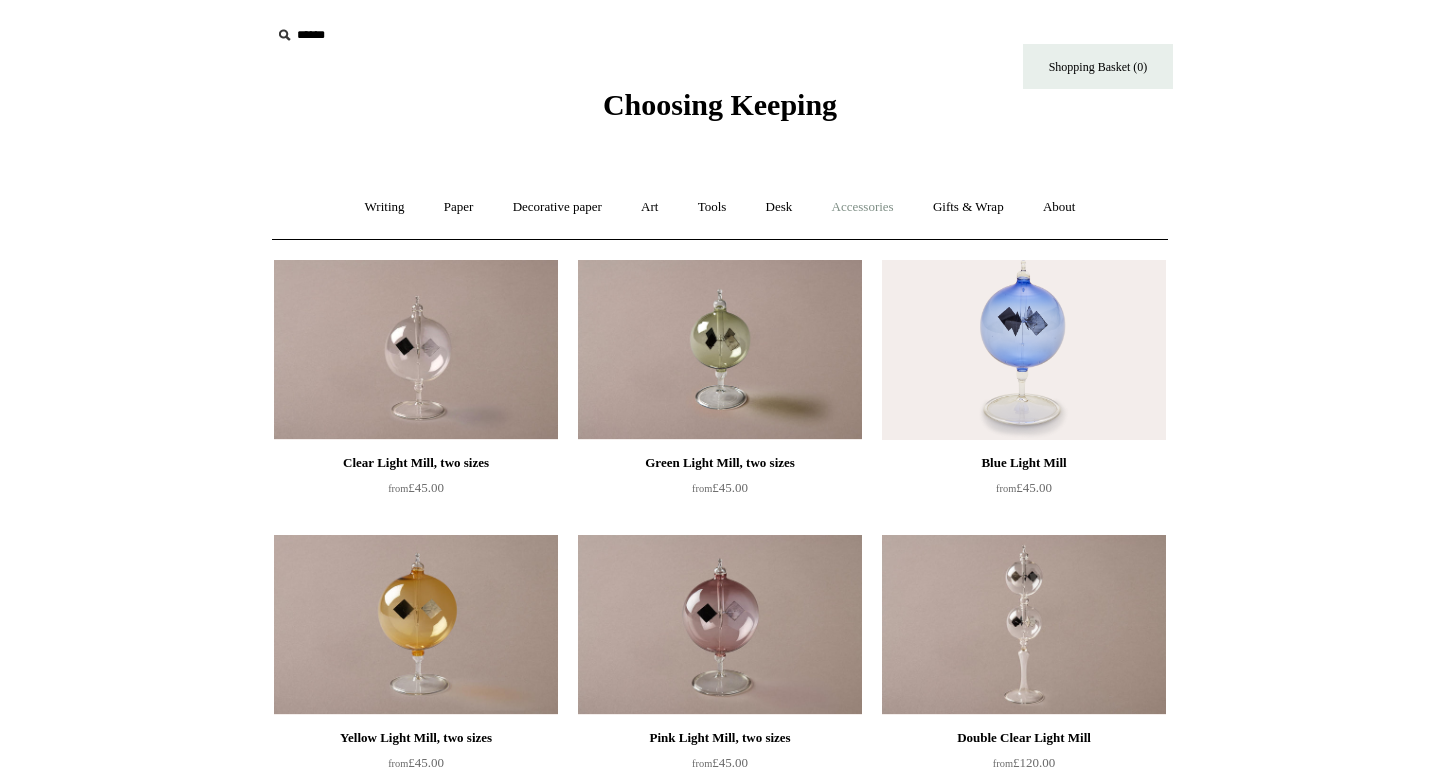 click on "Accessories +" at bounding box center (863, 207) 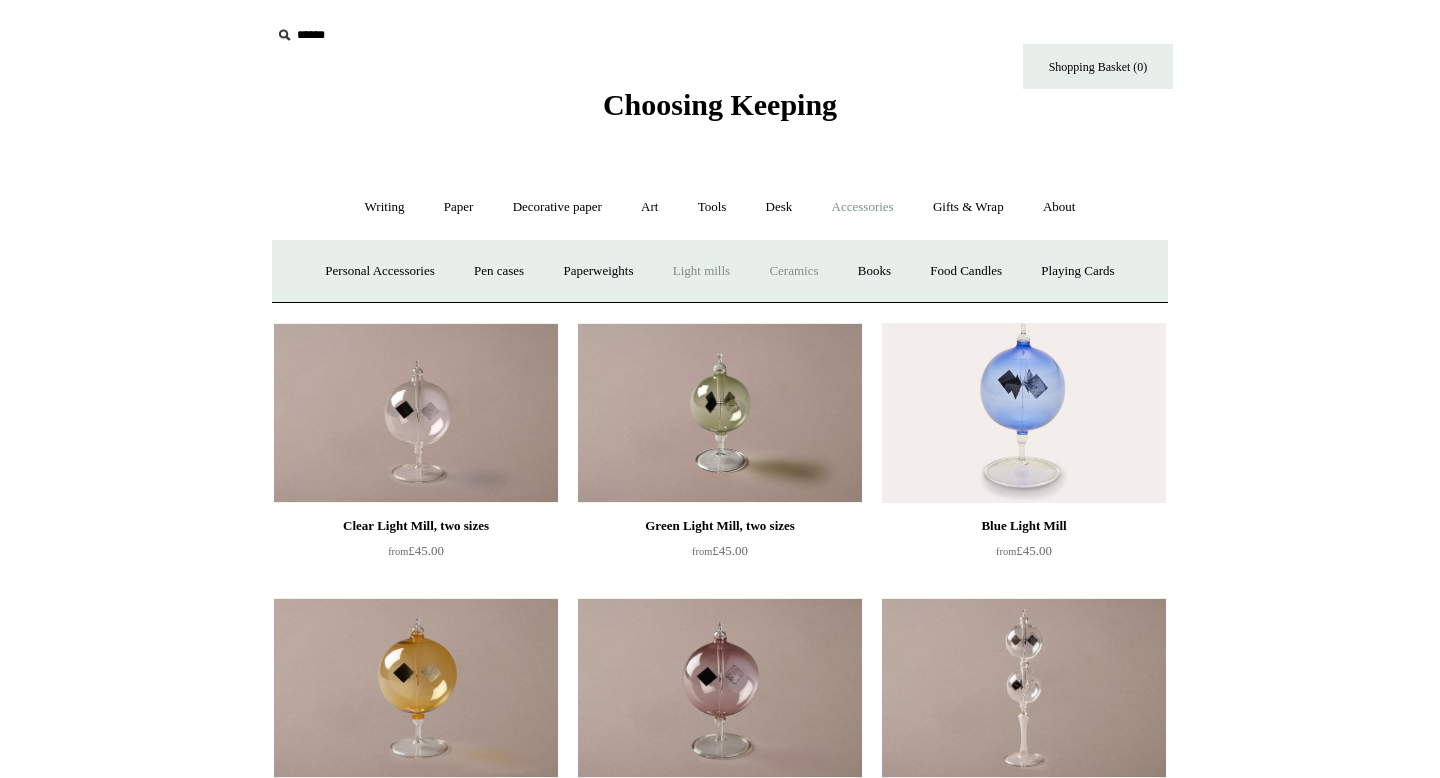 click on "Ceramics  +" at bounding box center [793, 271] 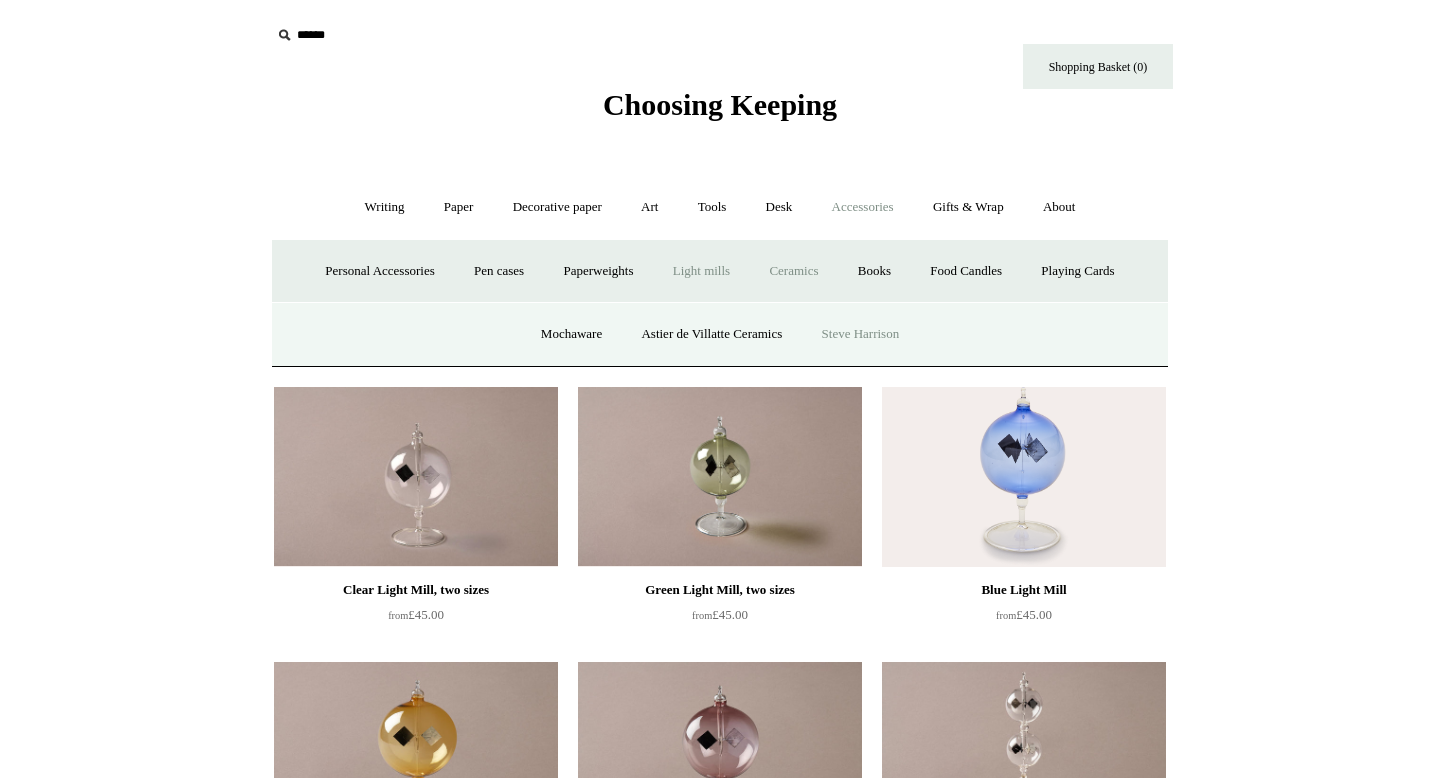 click on "Steve Harrison" at bounding box center (861, 334) 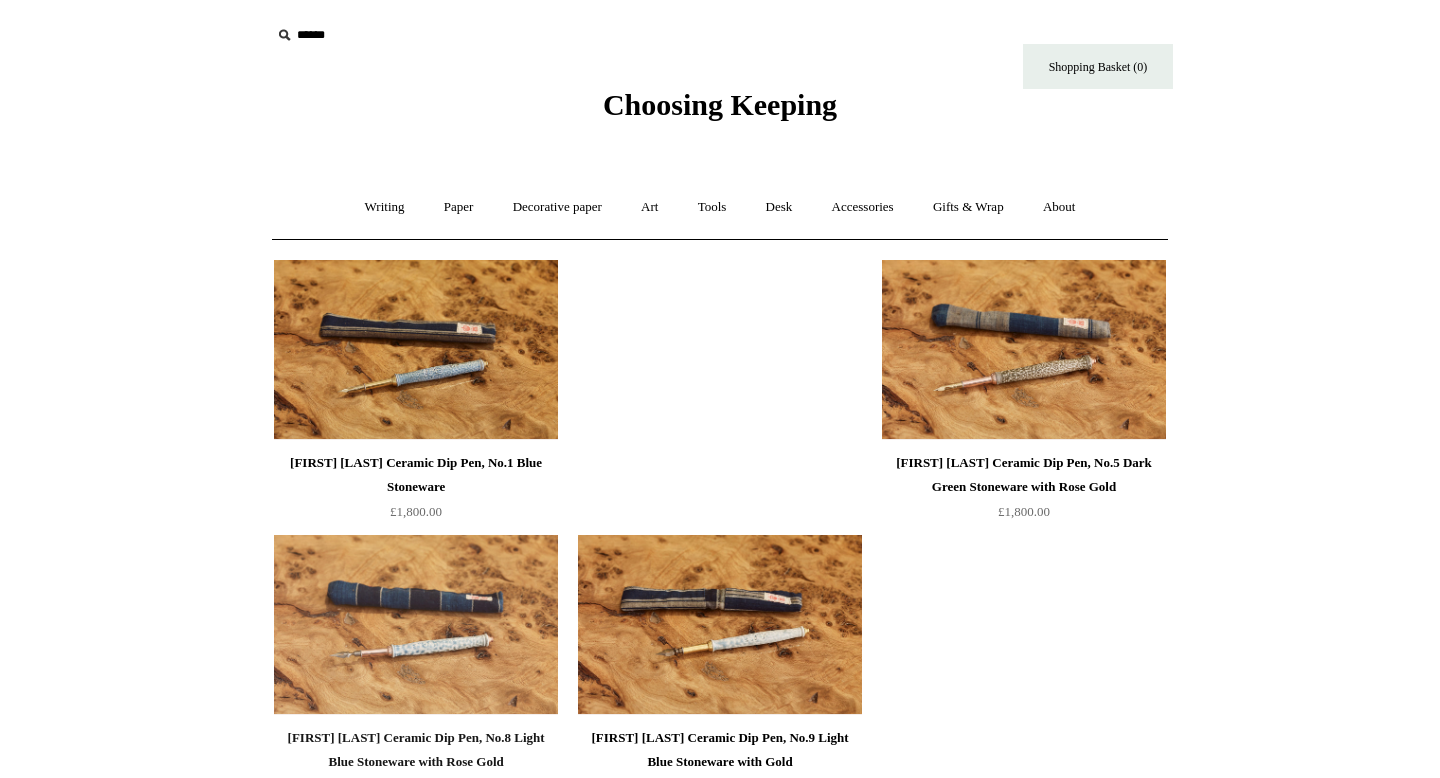 scroll, scrollTop: 0, scrollLeft: 0, axis: both 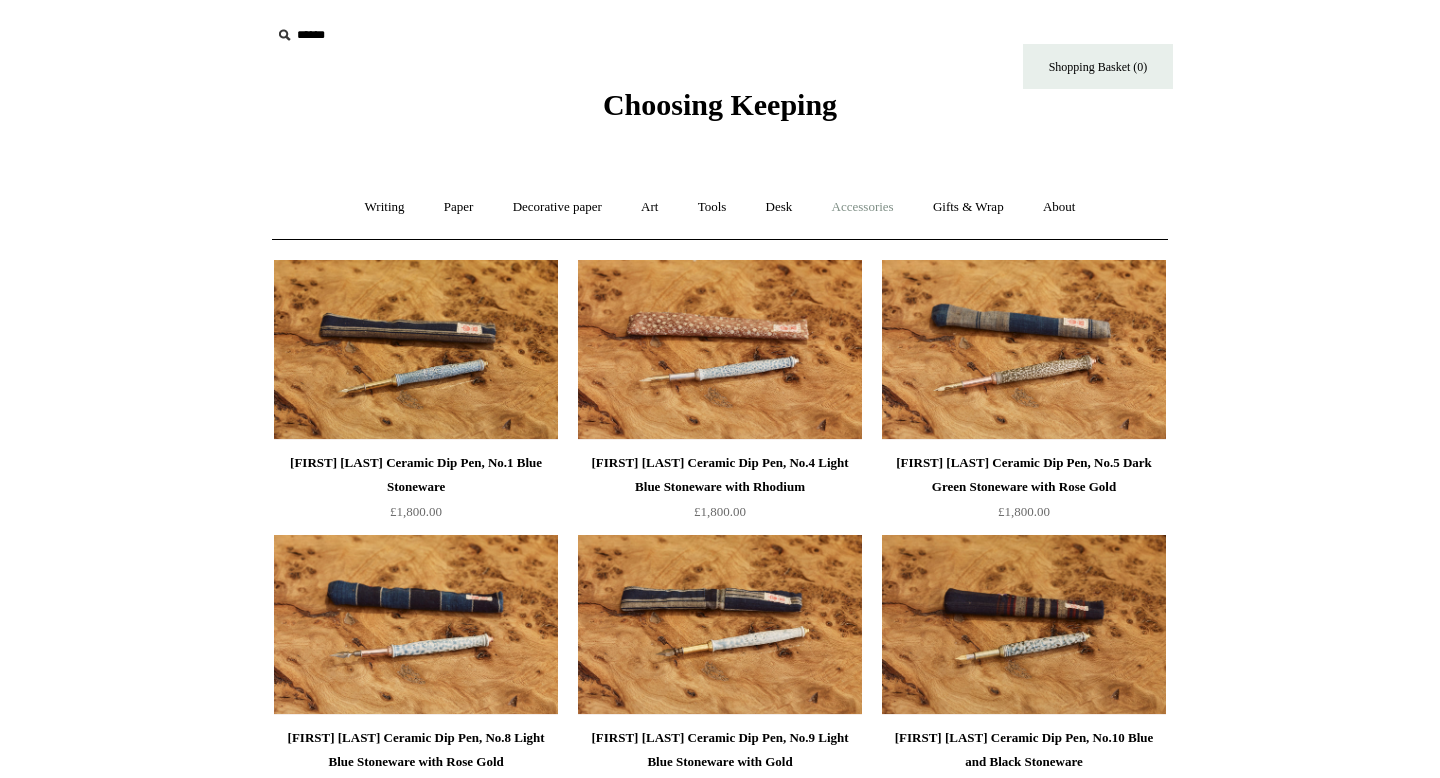 click on "Accessories +" at bounding box center (863, 207) 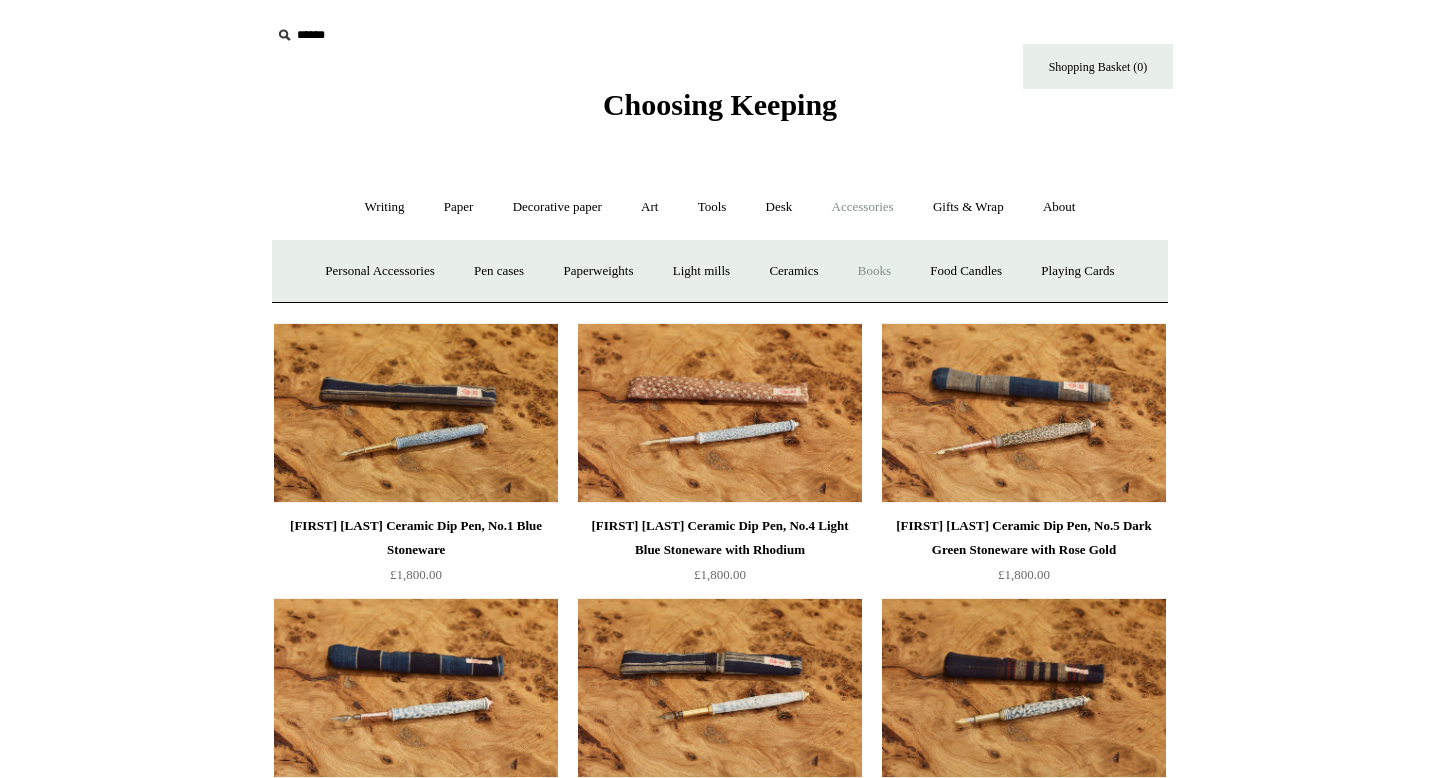 click on "Books" at bounding box center [874, 271] 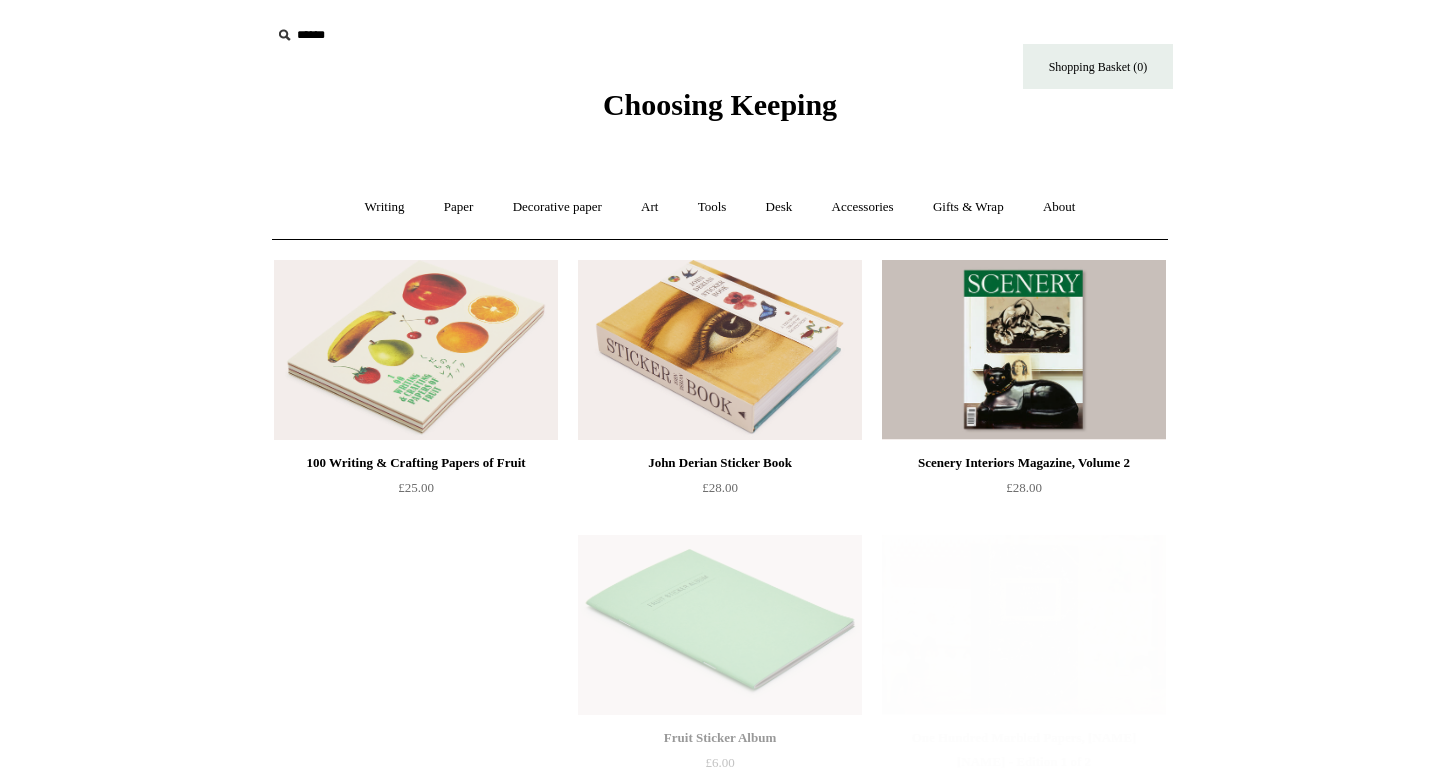 scroll, scrollTop: 0, scrollLeft: 0, axis: both 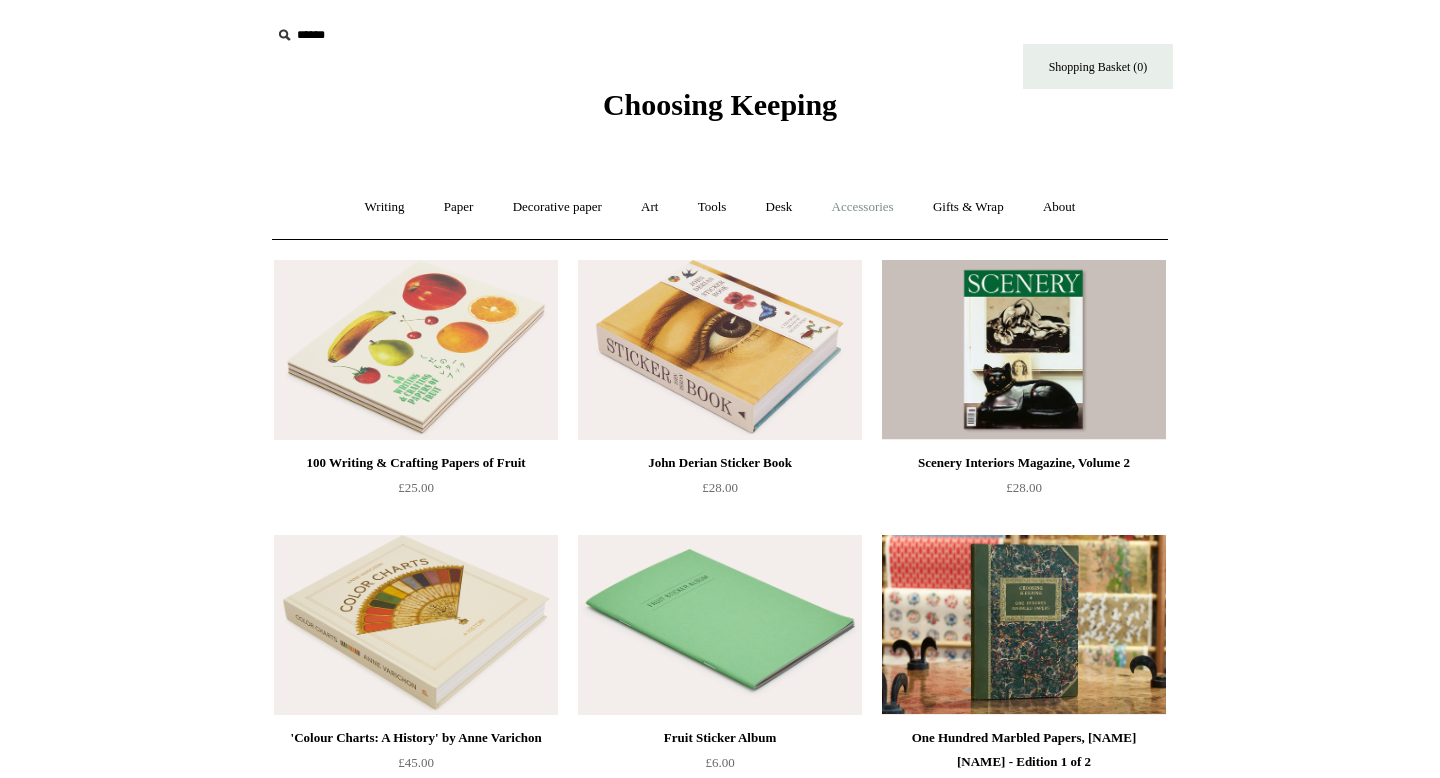 click on "Accessories +" at bounding box center (863, 207) 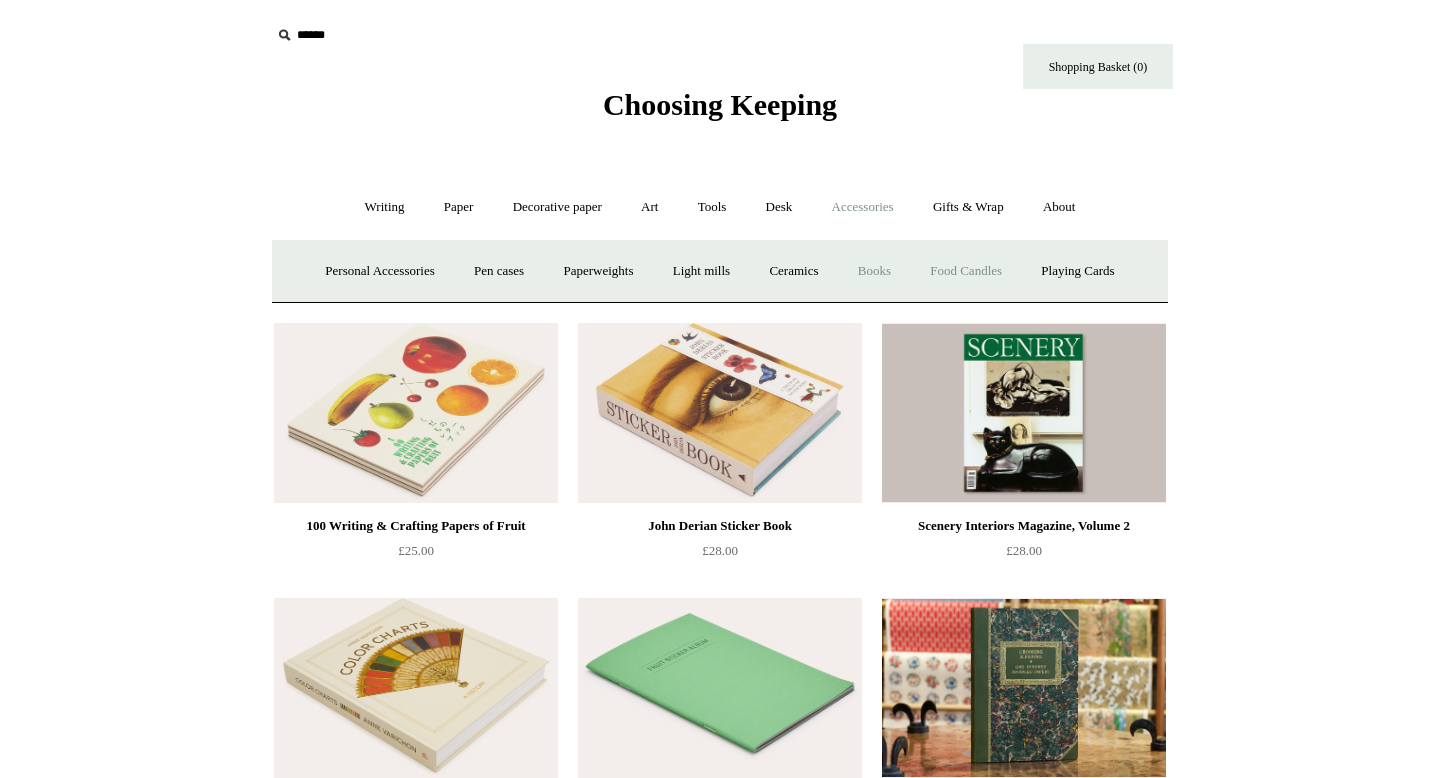 click on "Food Candles" at bounding box center (966, 271) 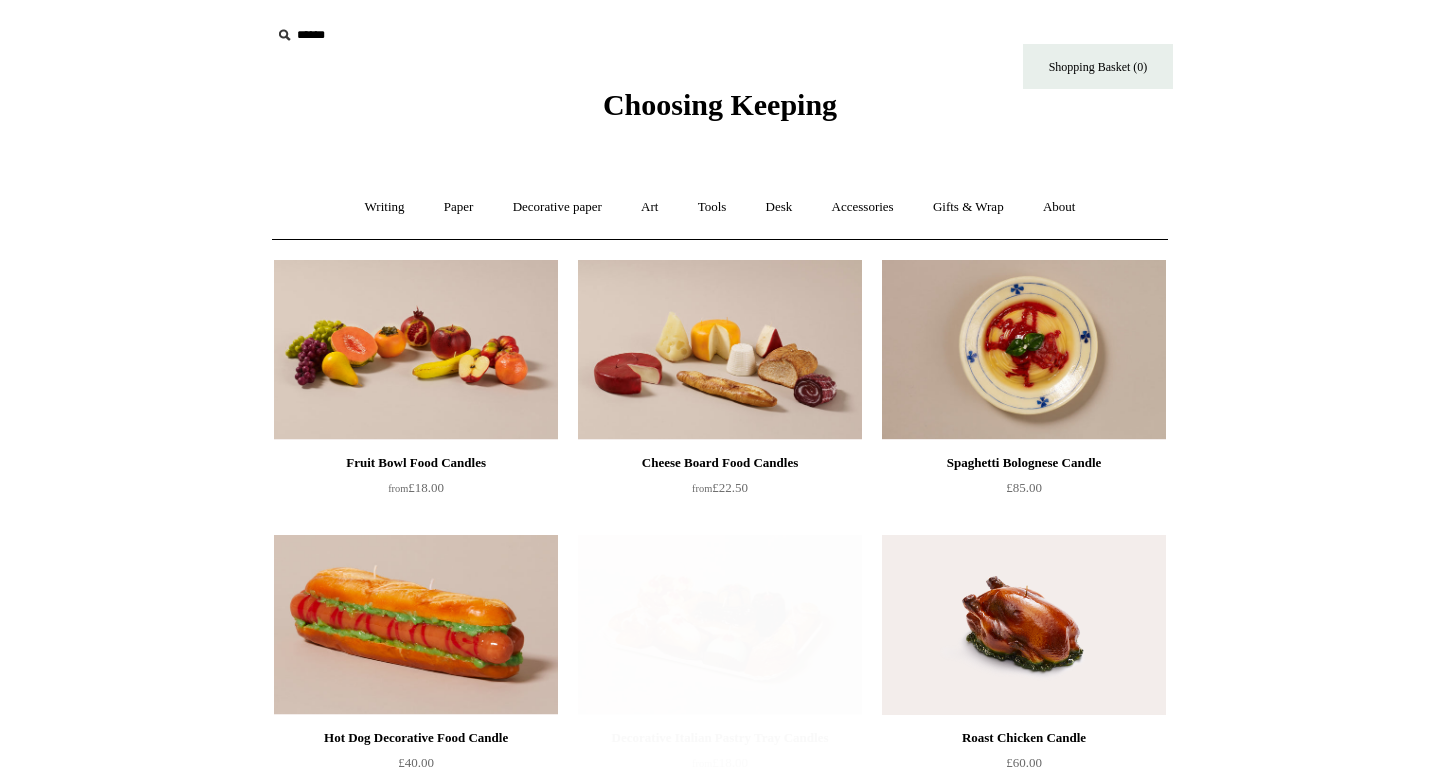 scroll, scrollTop: 0, scrollLeft: 0, axis: both 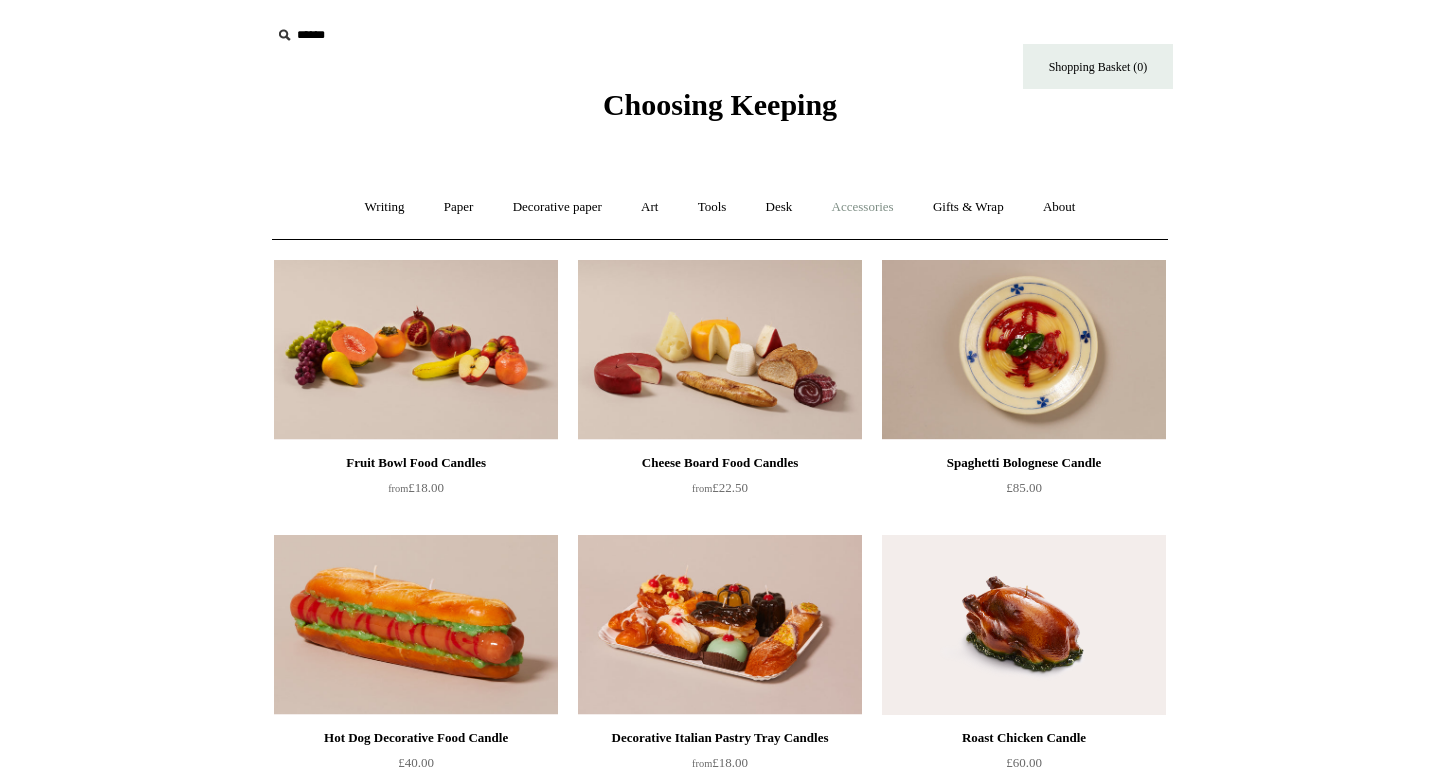 click on "Accessories +" at bounding box center [863, 207] 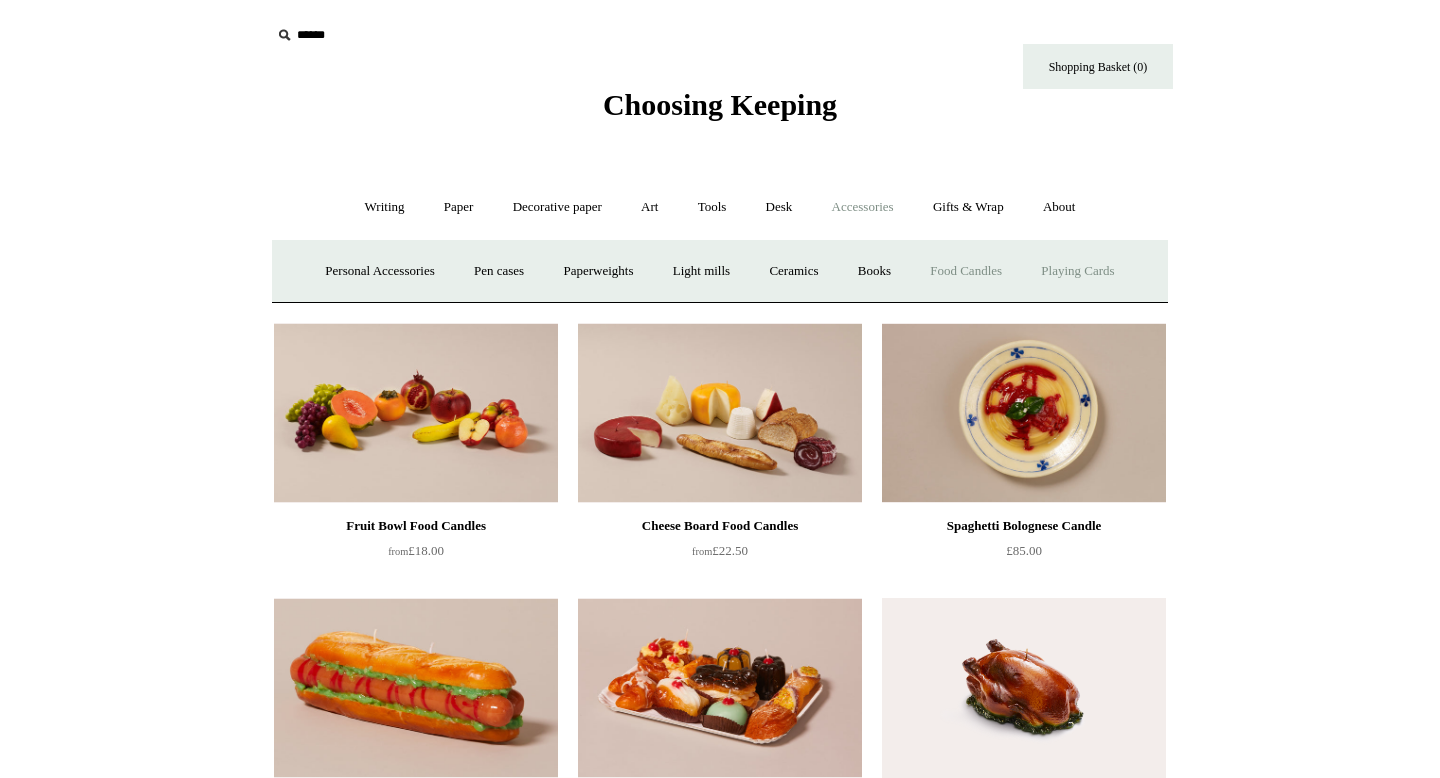 click on "Playing Cards" at bounding box center [1077, 271] 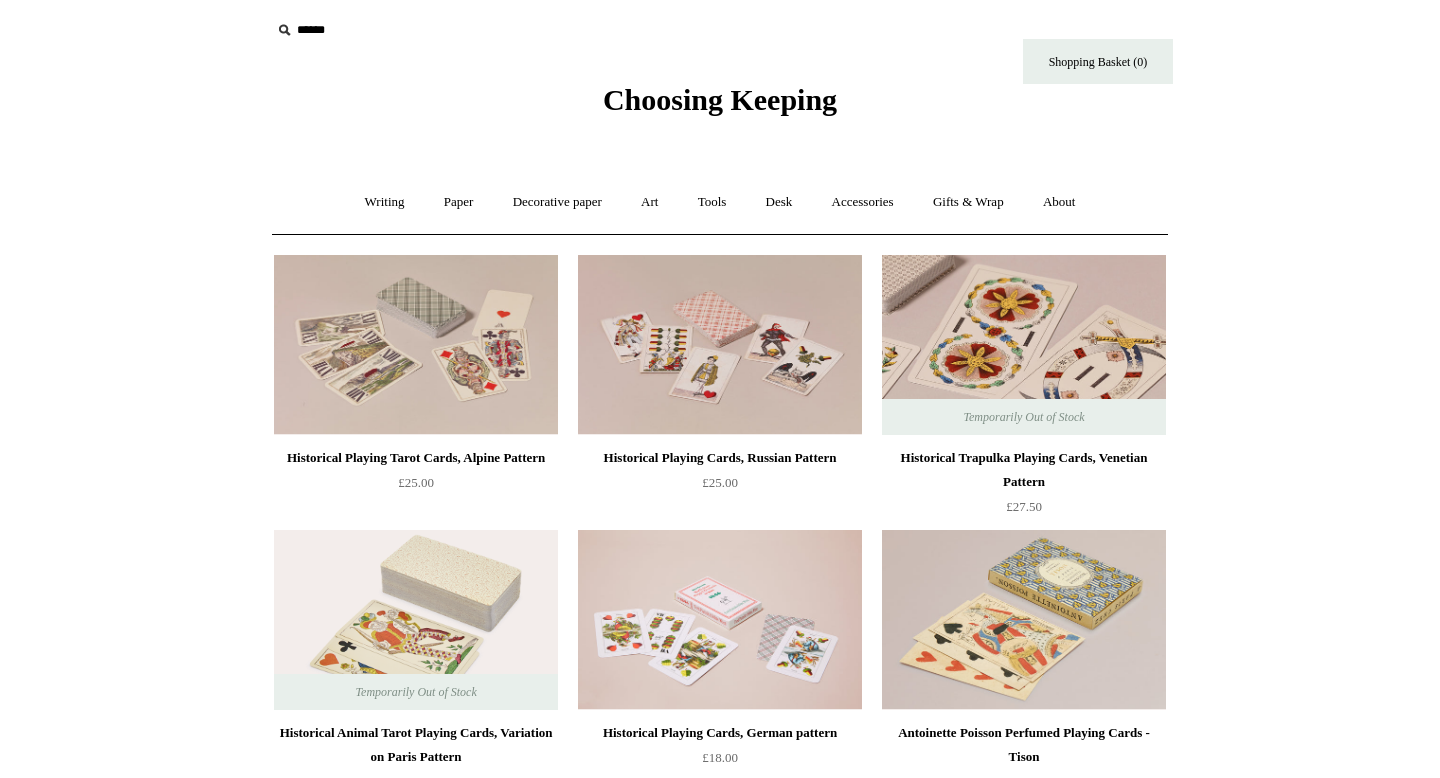 scroll, scrollTop: 0, scrollLeft: 0, axis: both 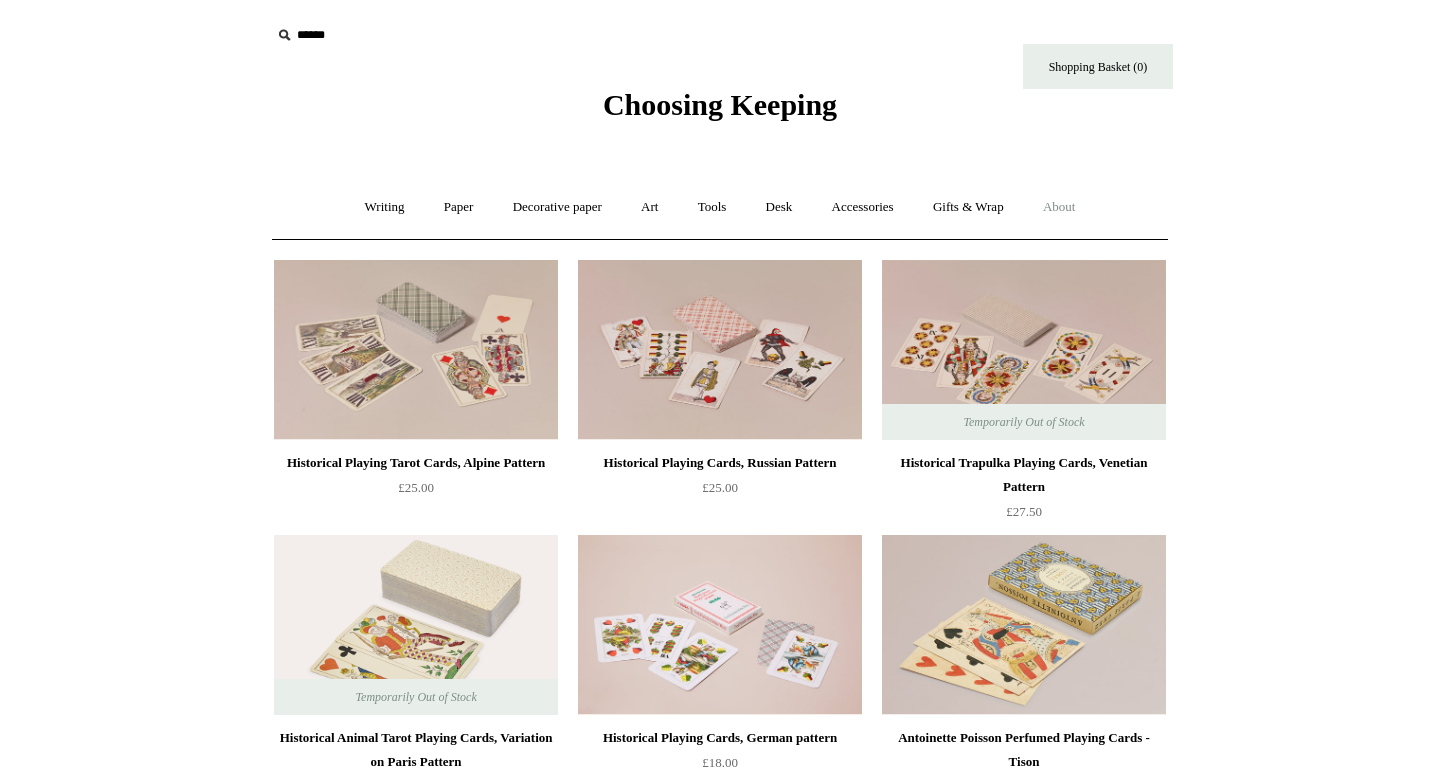 click on "About +" at bounding box center (1059, 207) 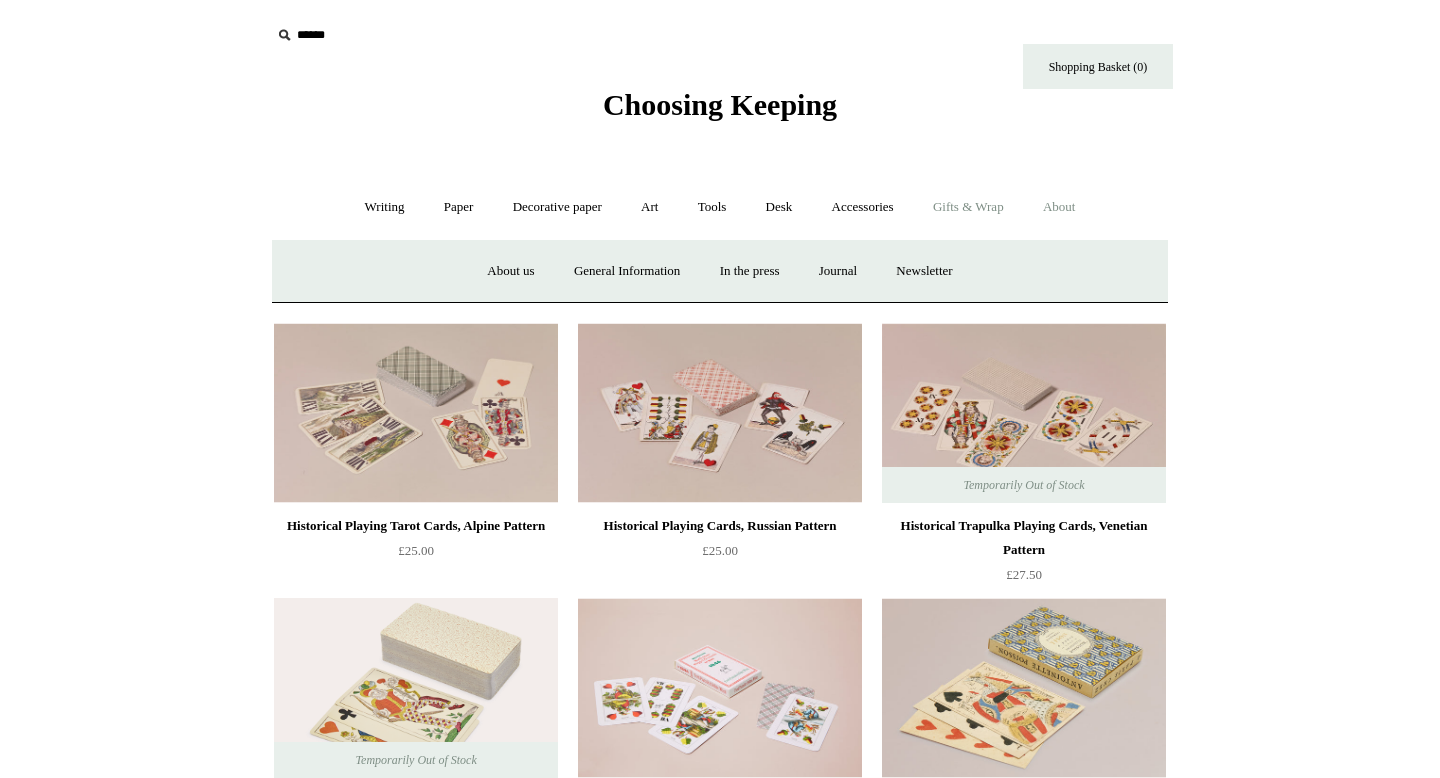 click on "Gifts & Wrap +" at bounding box center (968, 207) 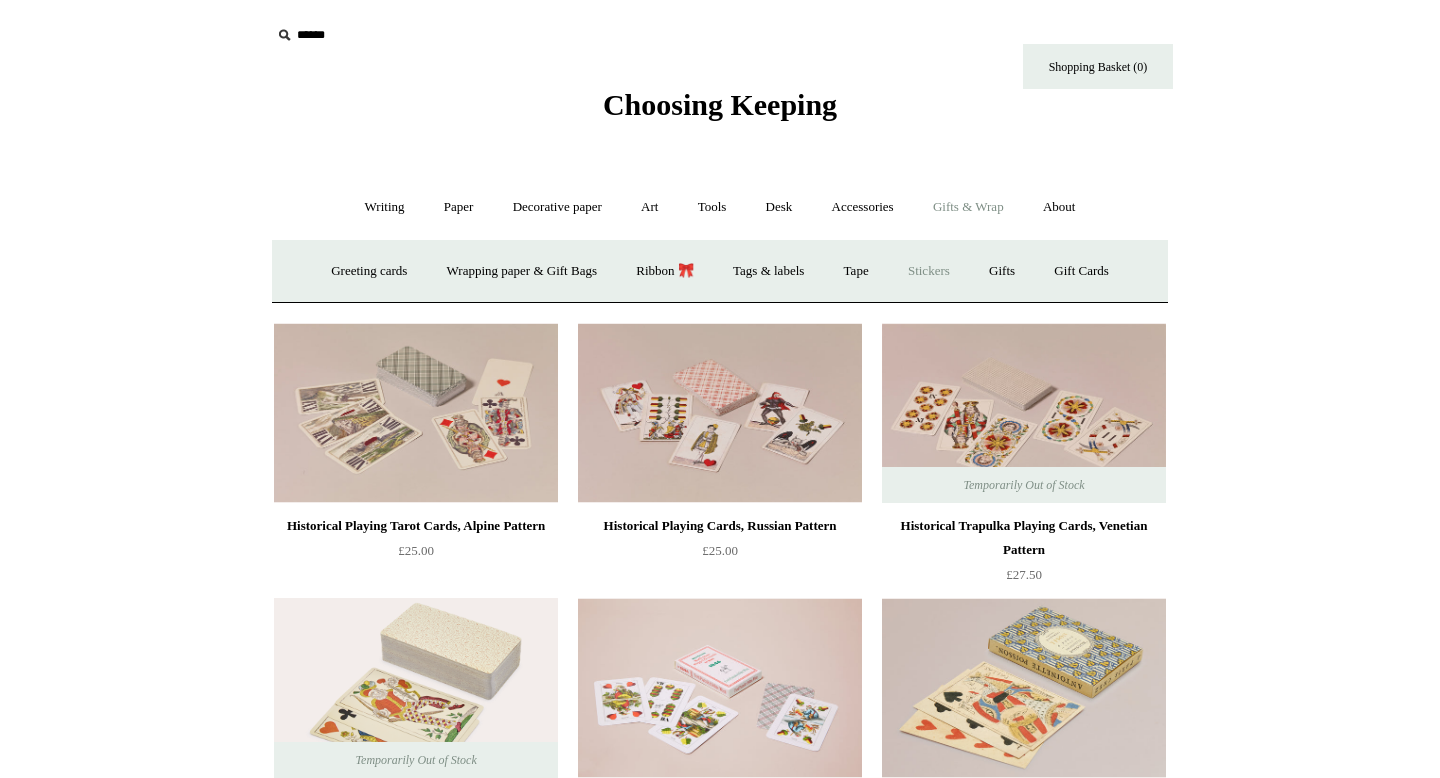 click on "Stickers" at bounding box center (929, 271) 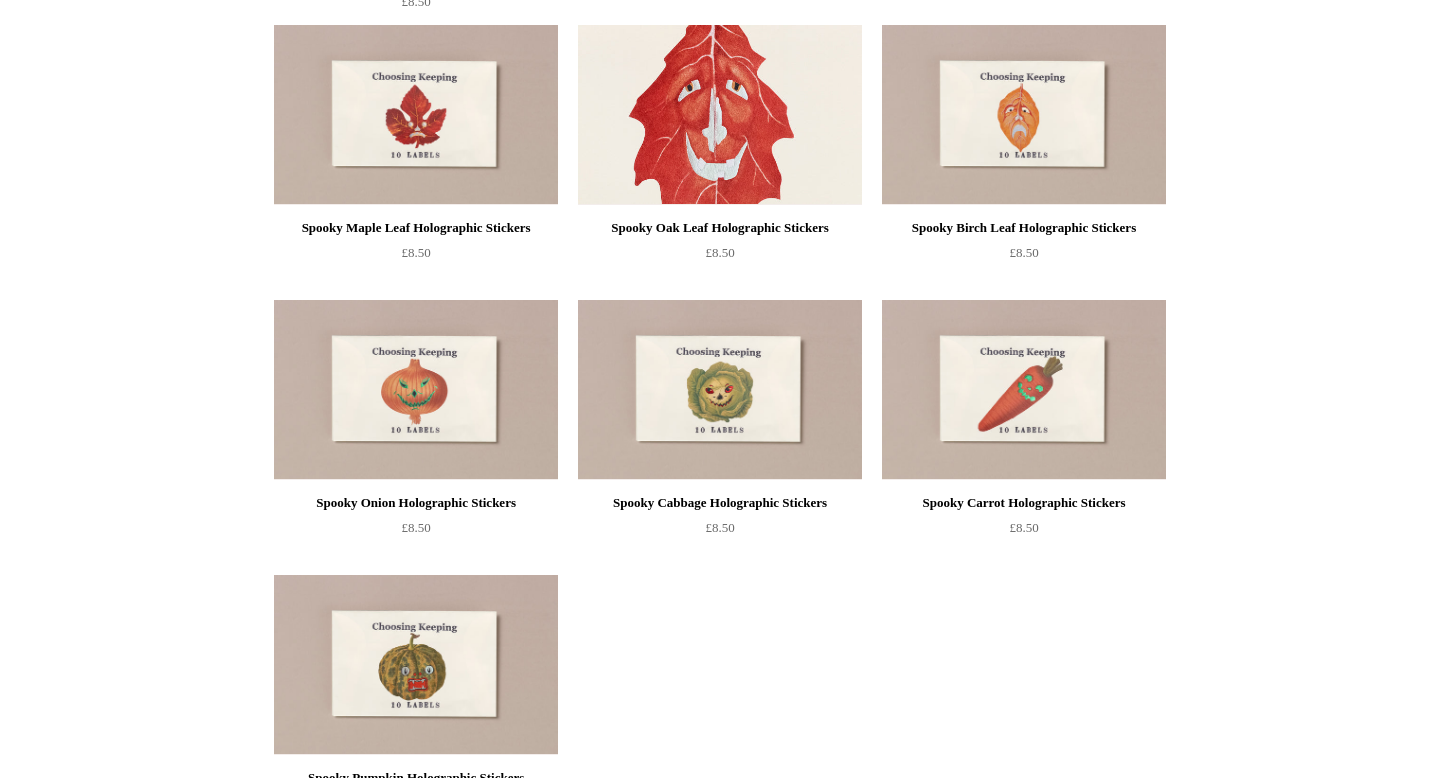 scroll, scrollTop: 1164, scrollLeft: 0, axis: vertical 